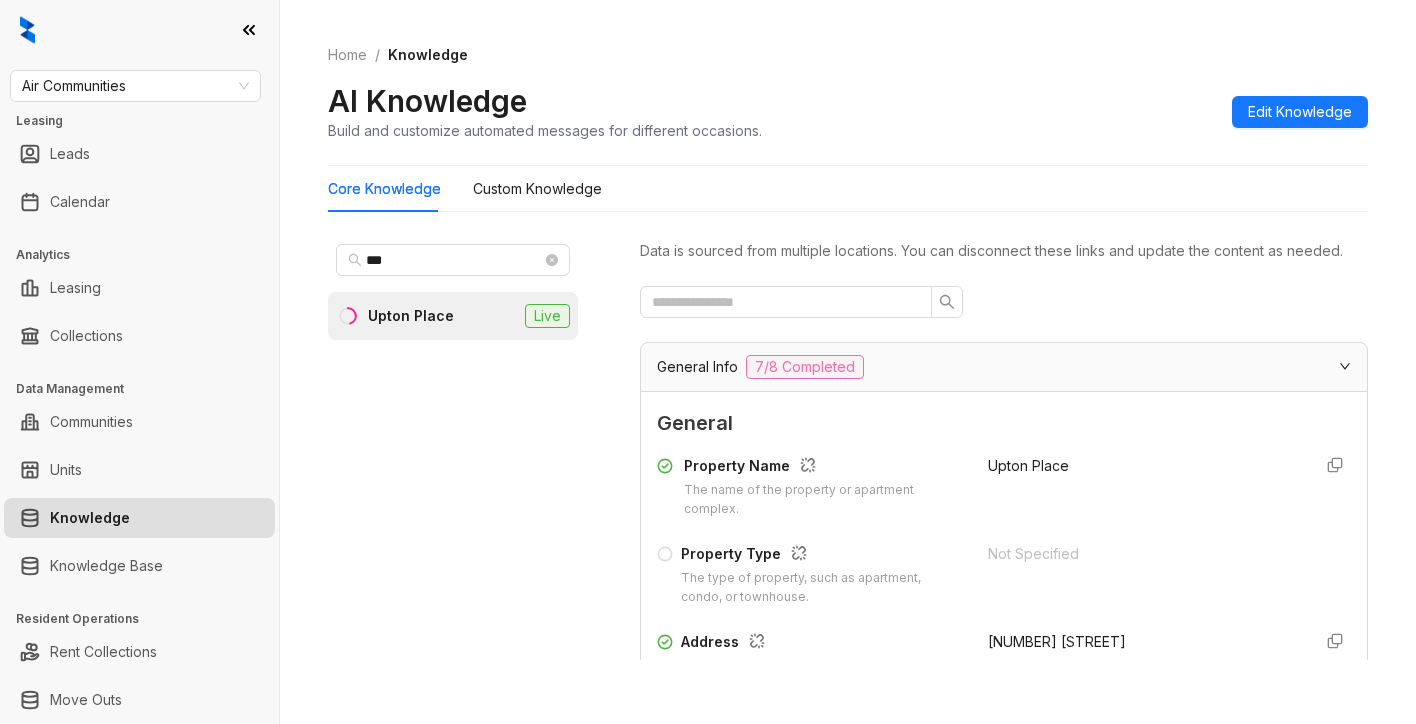 scroll, scrollTop: 0, scrollLeft: 0, axis: both 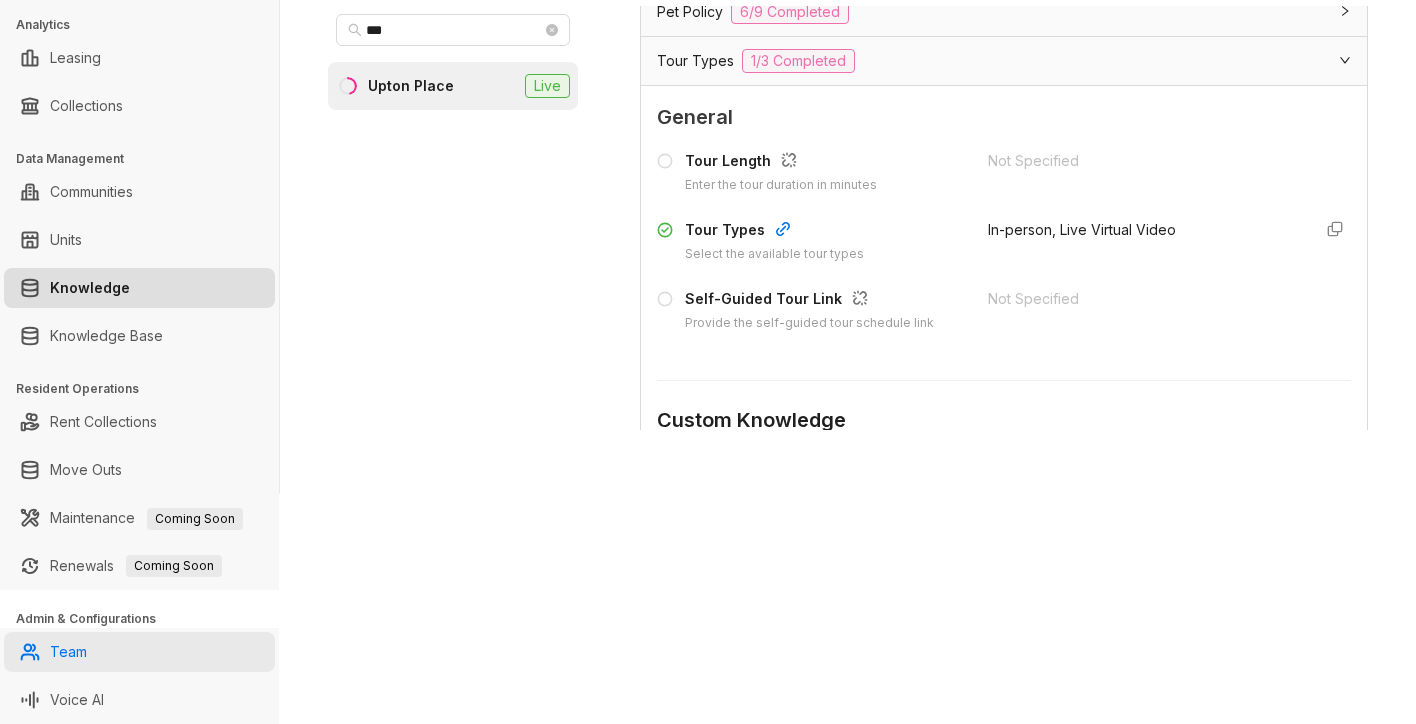 click on "Team" at bounding box center [68, 652] 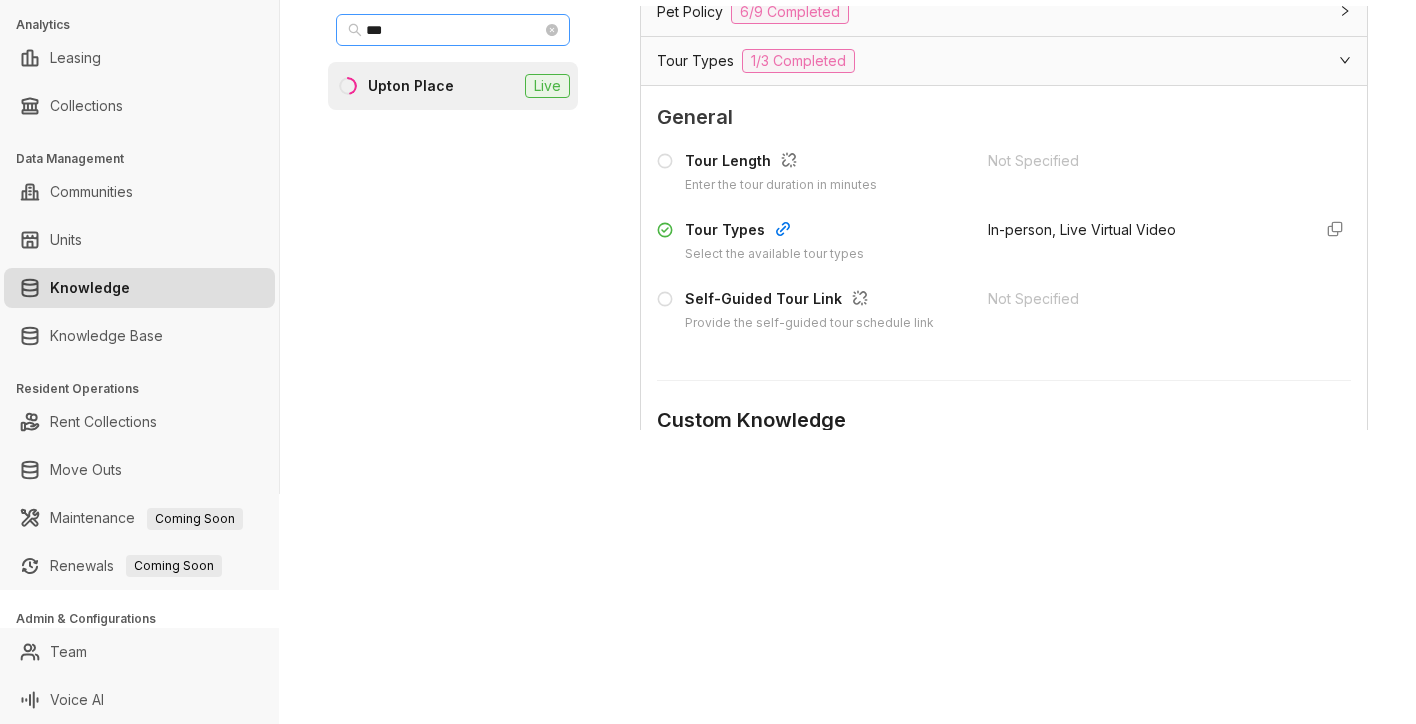 click on "***" at bounding box center [453, 30] 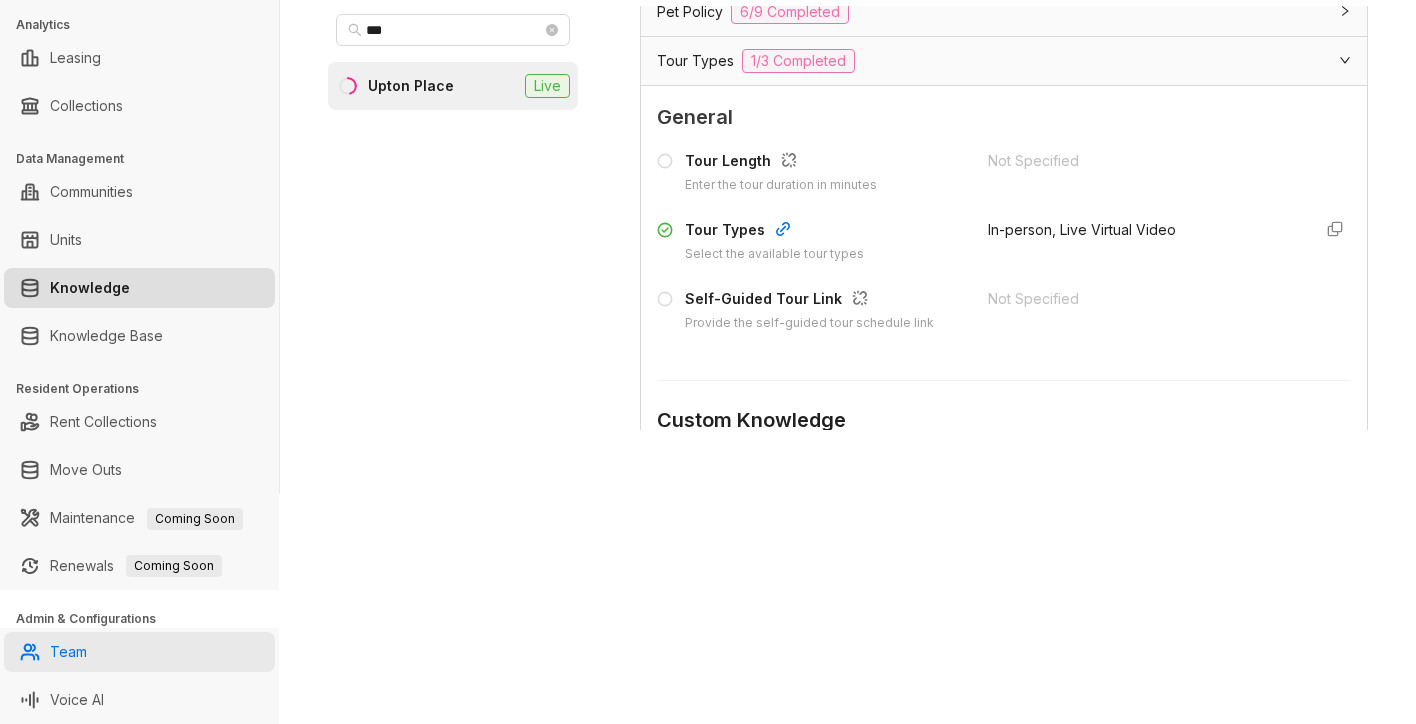 click on "Team" at bounding box center (68, 652) 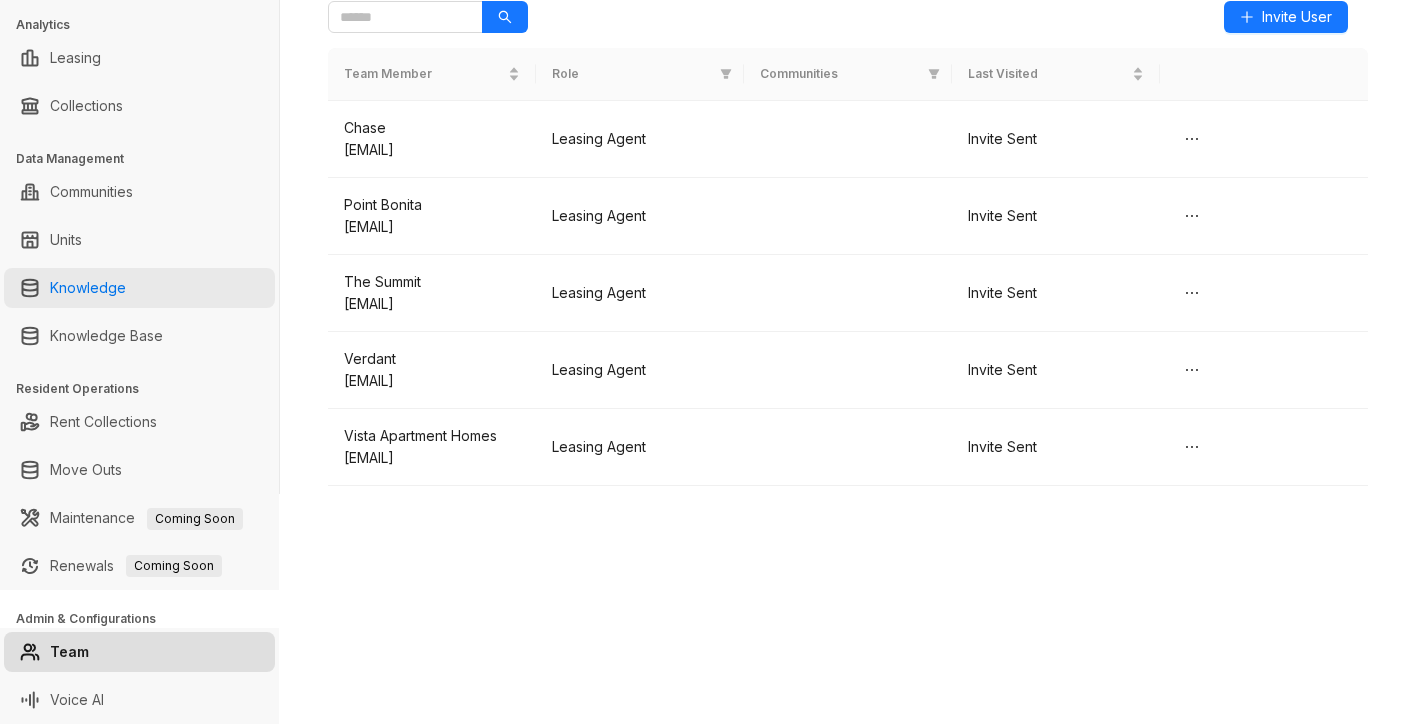 click on "Knowledge" at bounding box center [88, 288] 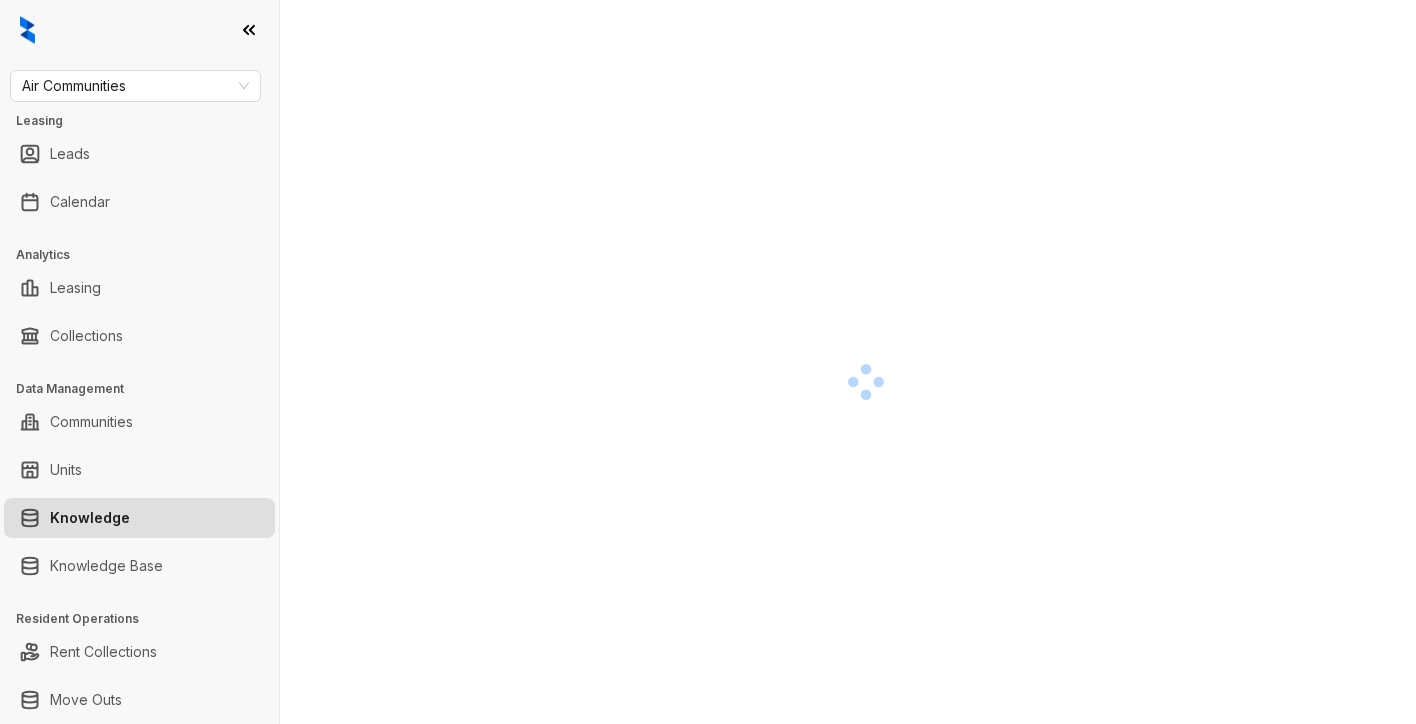 scroll, scrollTop: 0, scrollLeft: 0, axis: both 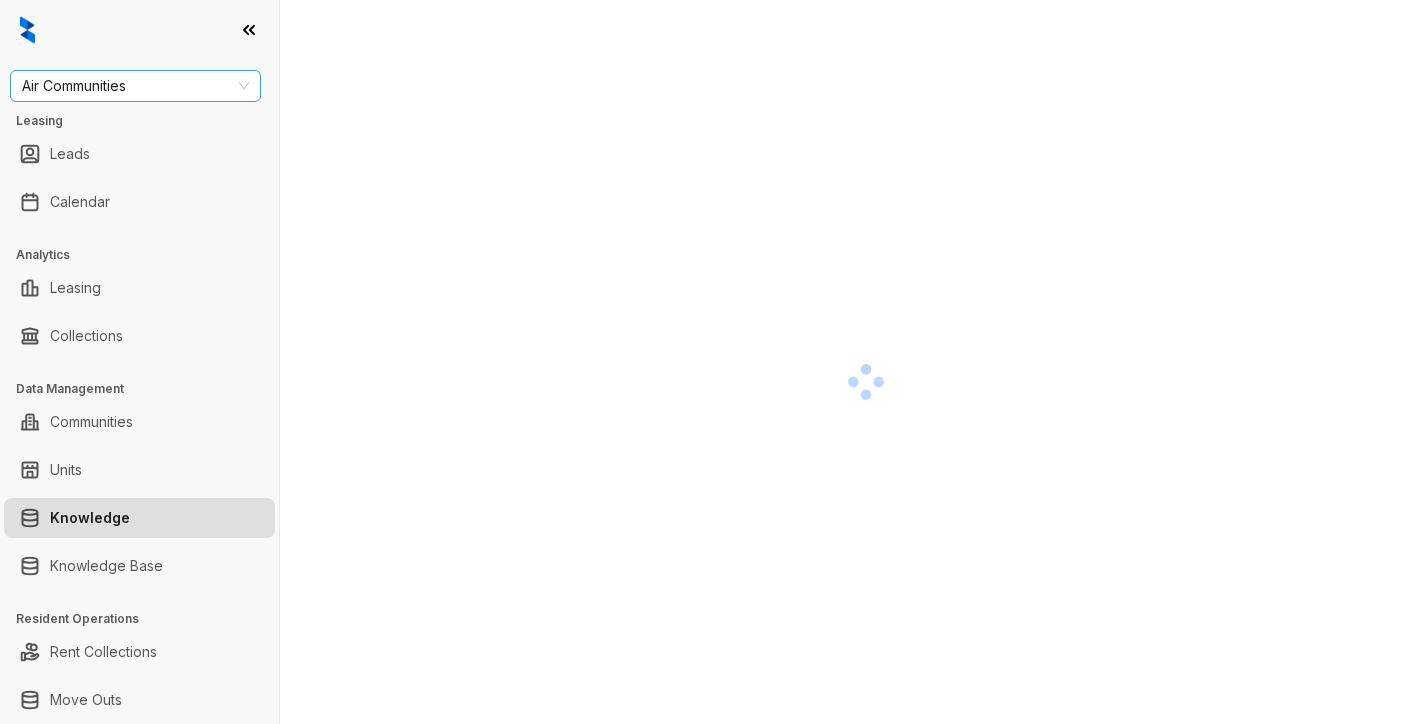 click on "Air Communities" at bounding box center [135, 86] 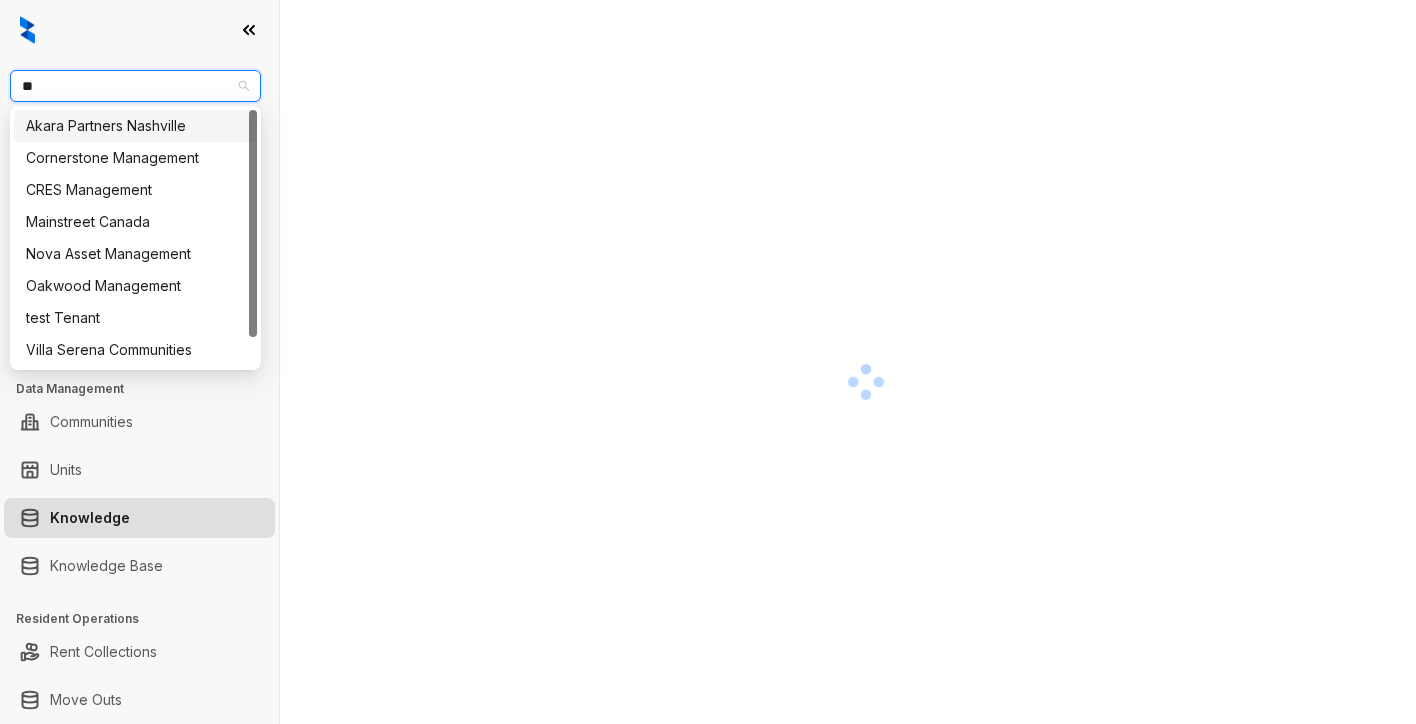 type on "*" 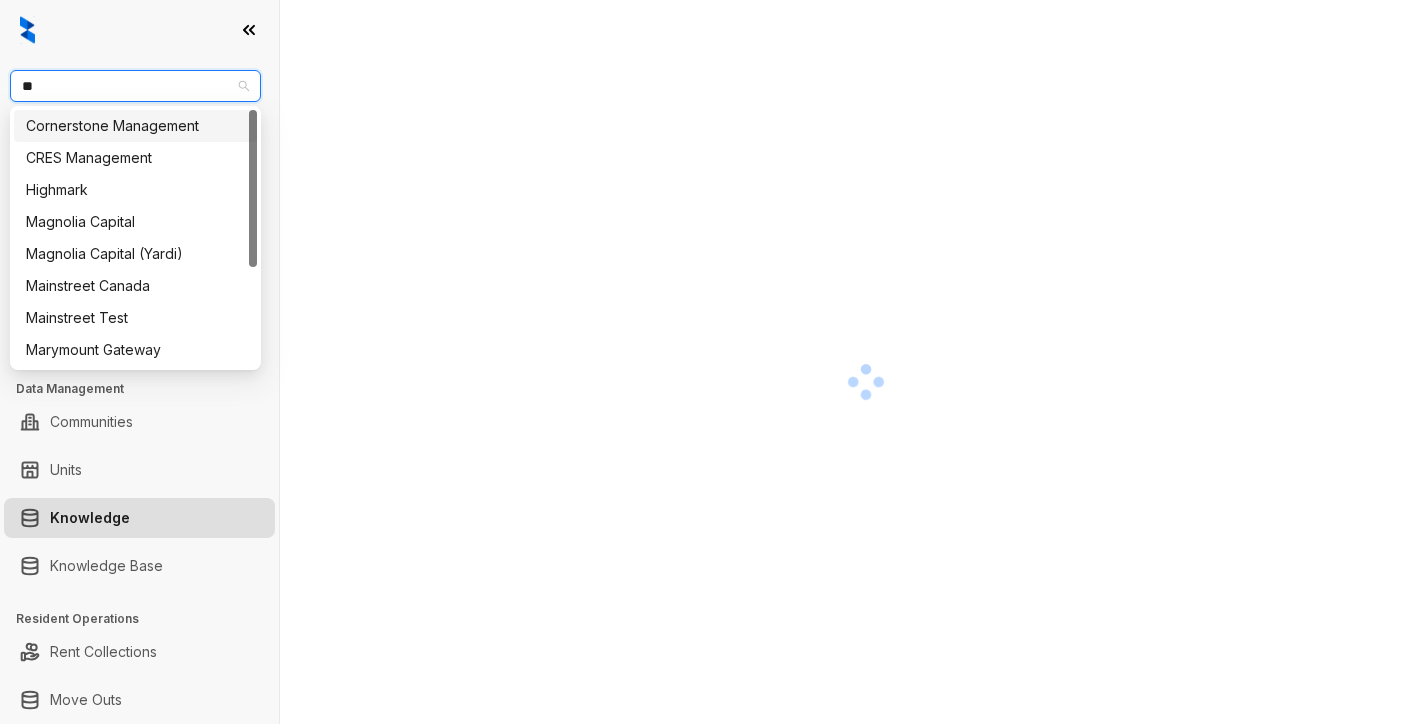 type on "***" 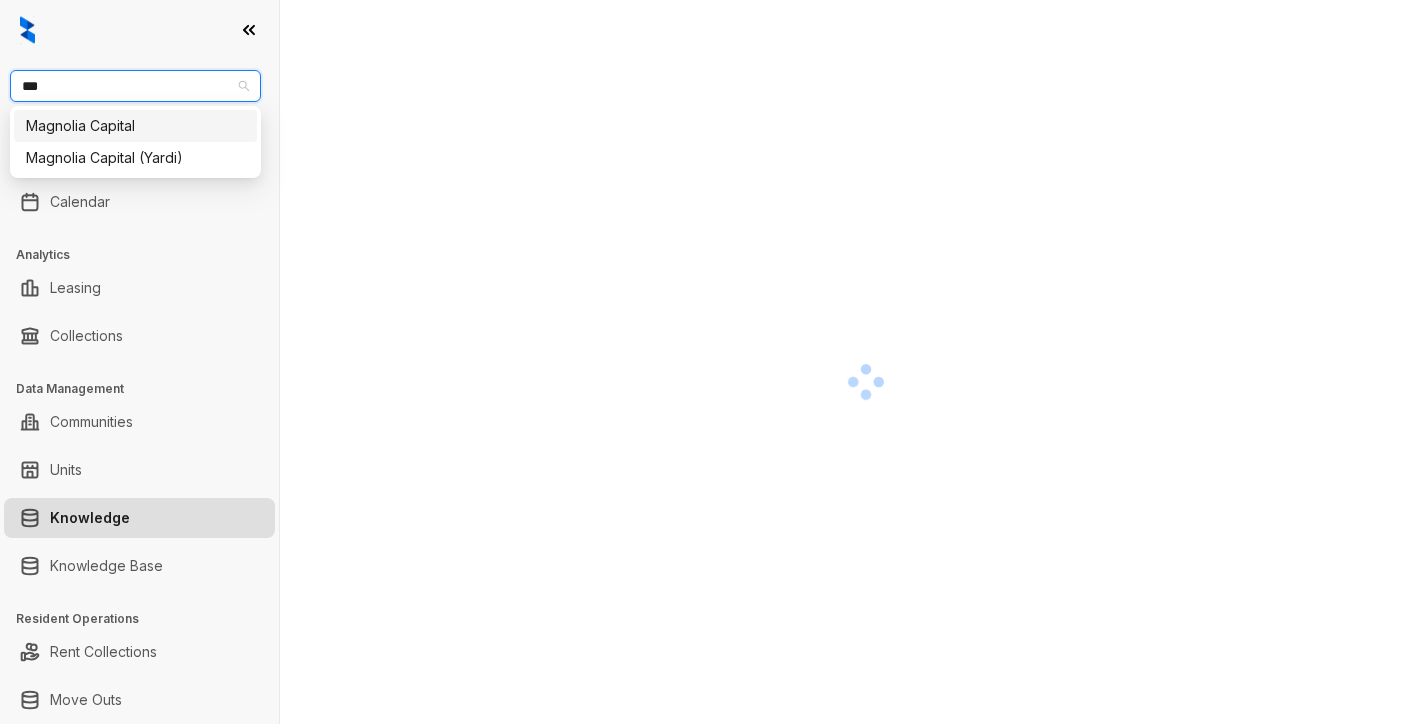 click on "Magnolia Capital" at bounding box center (135, 126) 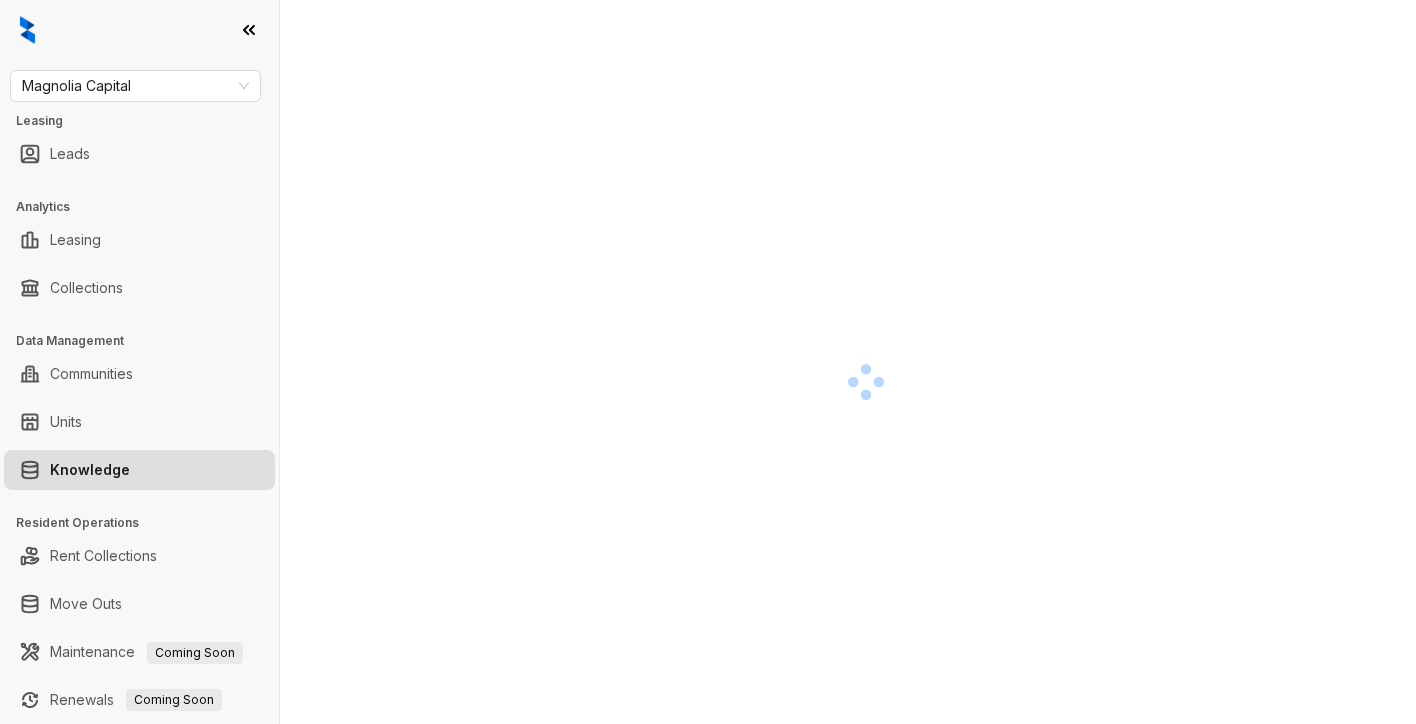 scroll, scrollTop: 0, scrollLeft: 0, axis: both 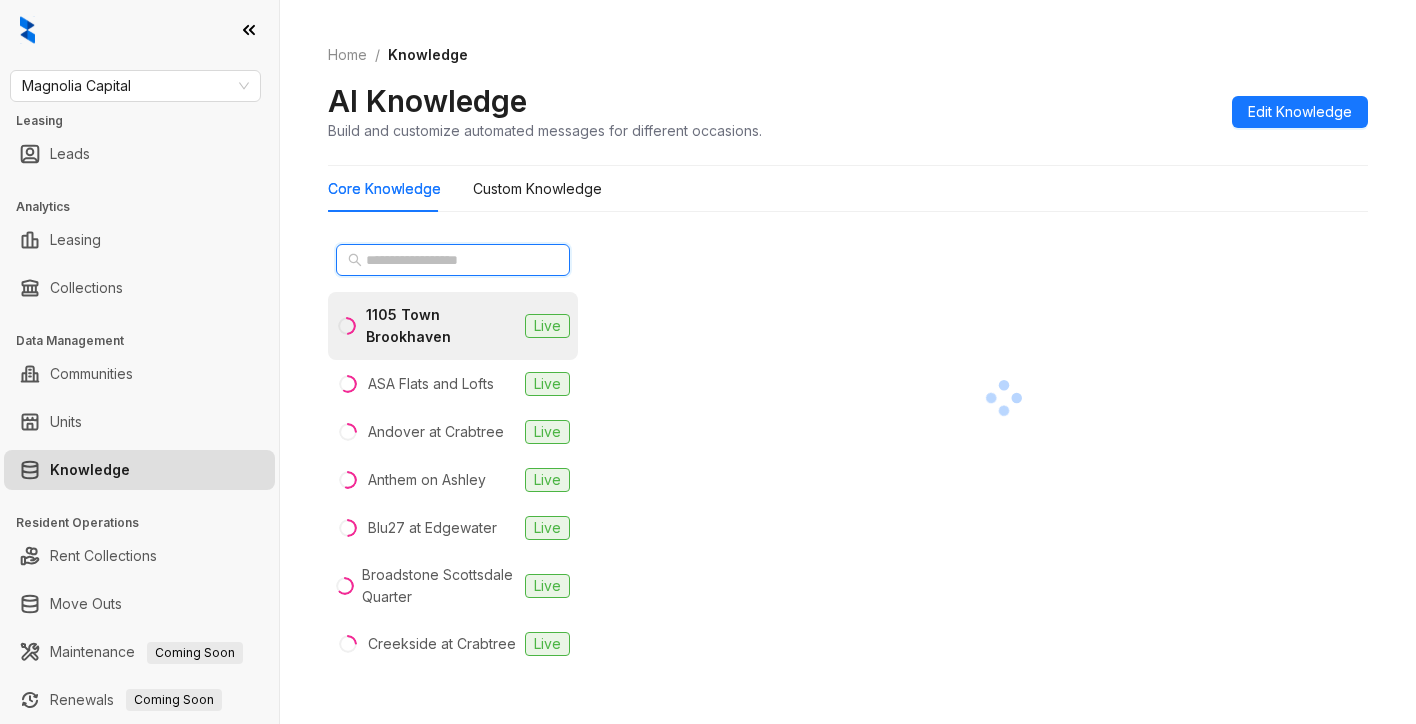 click at bounding box center (454, 260) 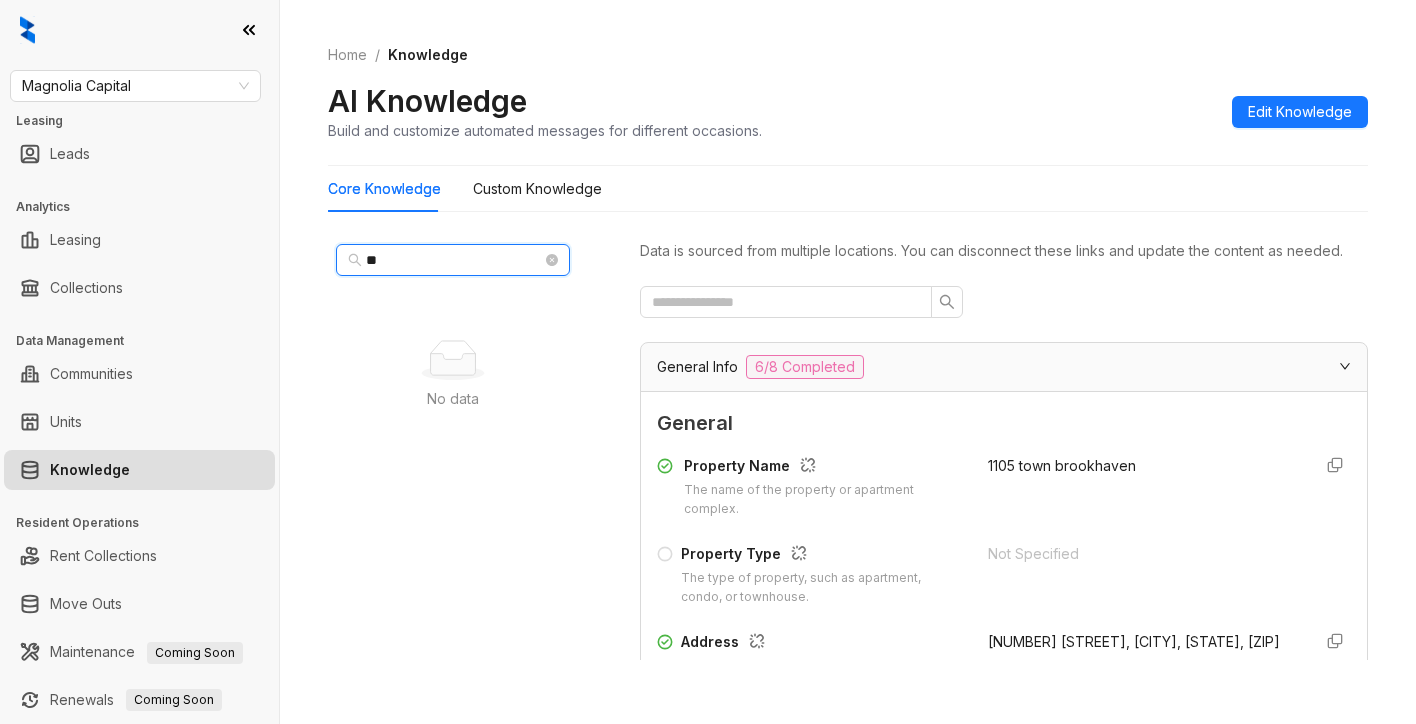 type on "*" 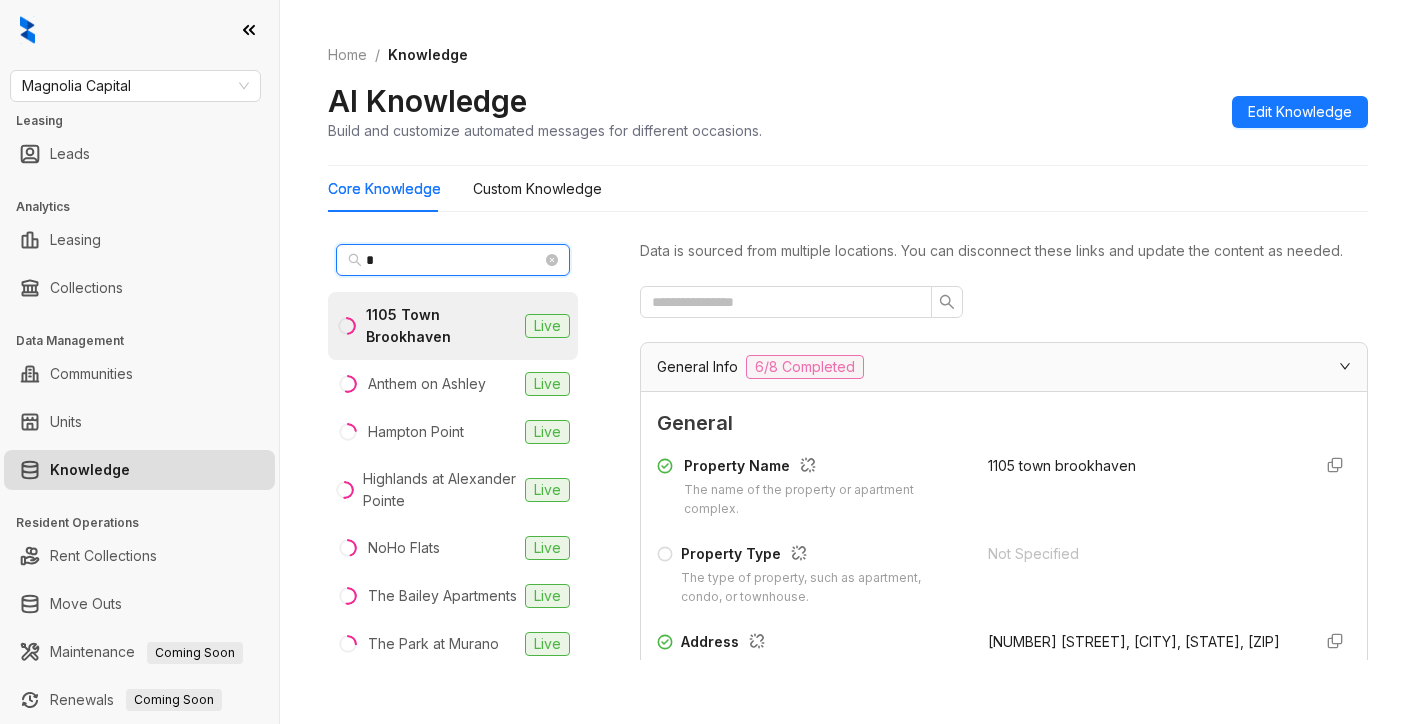 type 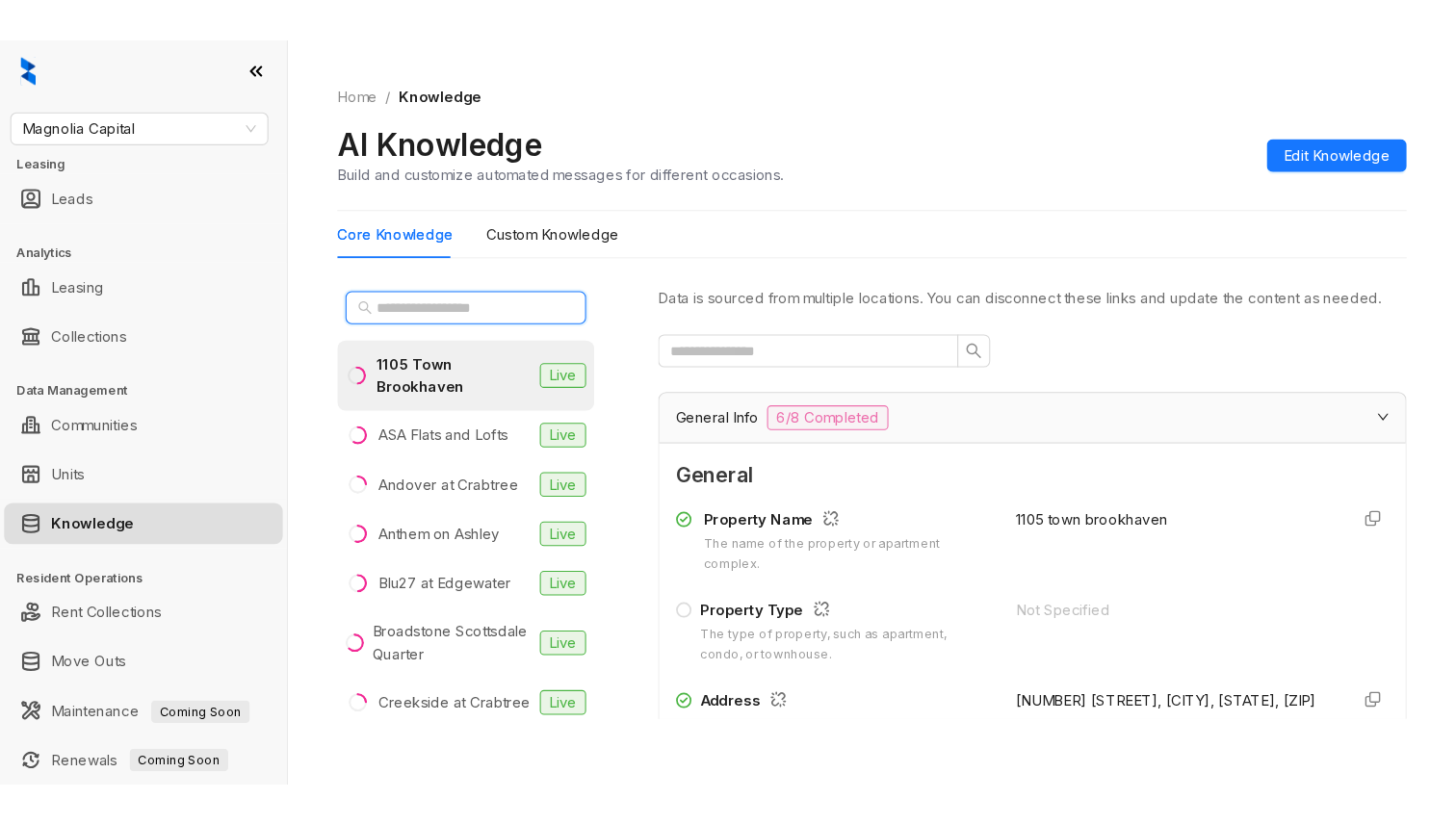 scroll, scrollTop: 129, scrollLeft: 0, axis: vertical 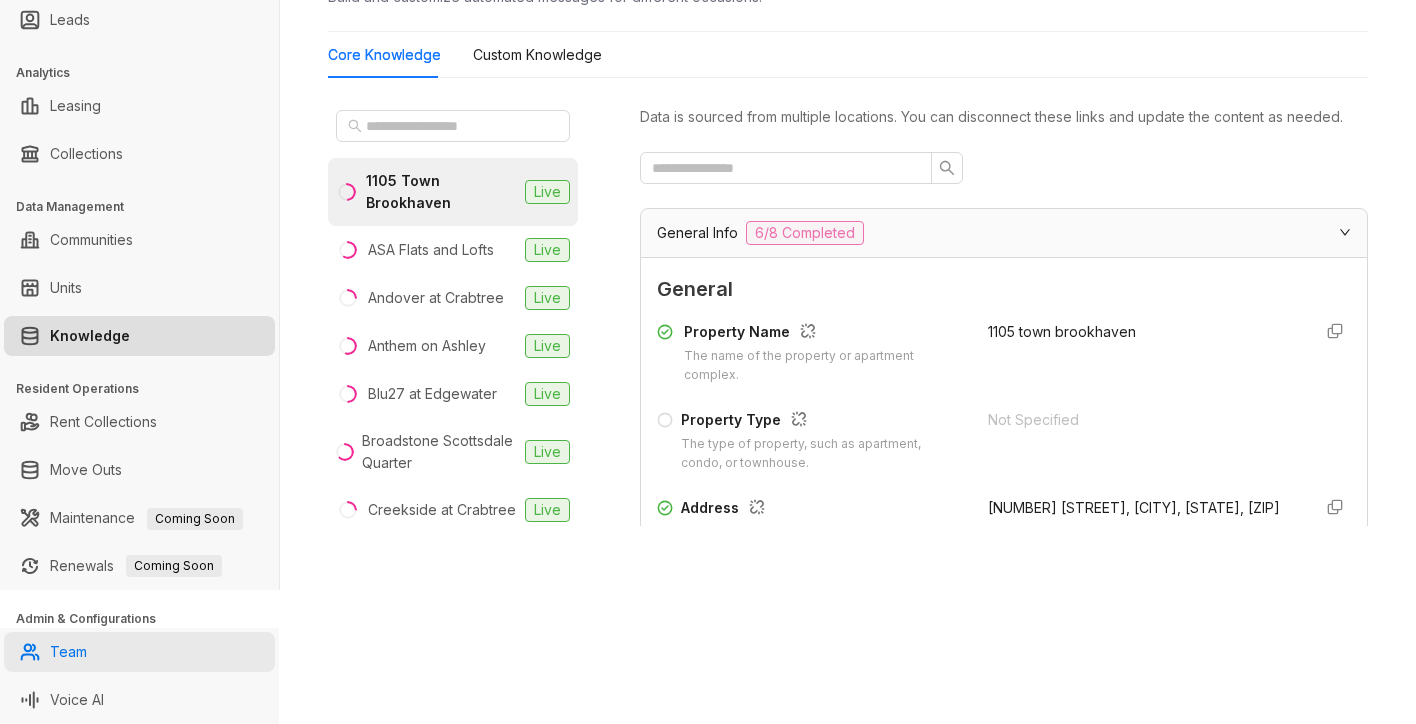 click on "Team" at bounding box center (68, 652) 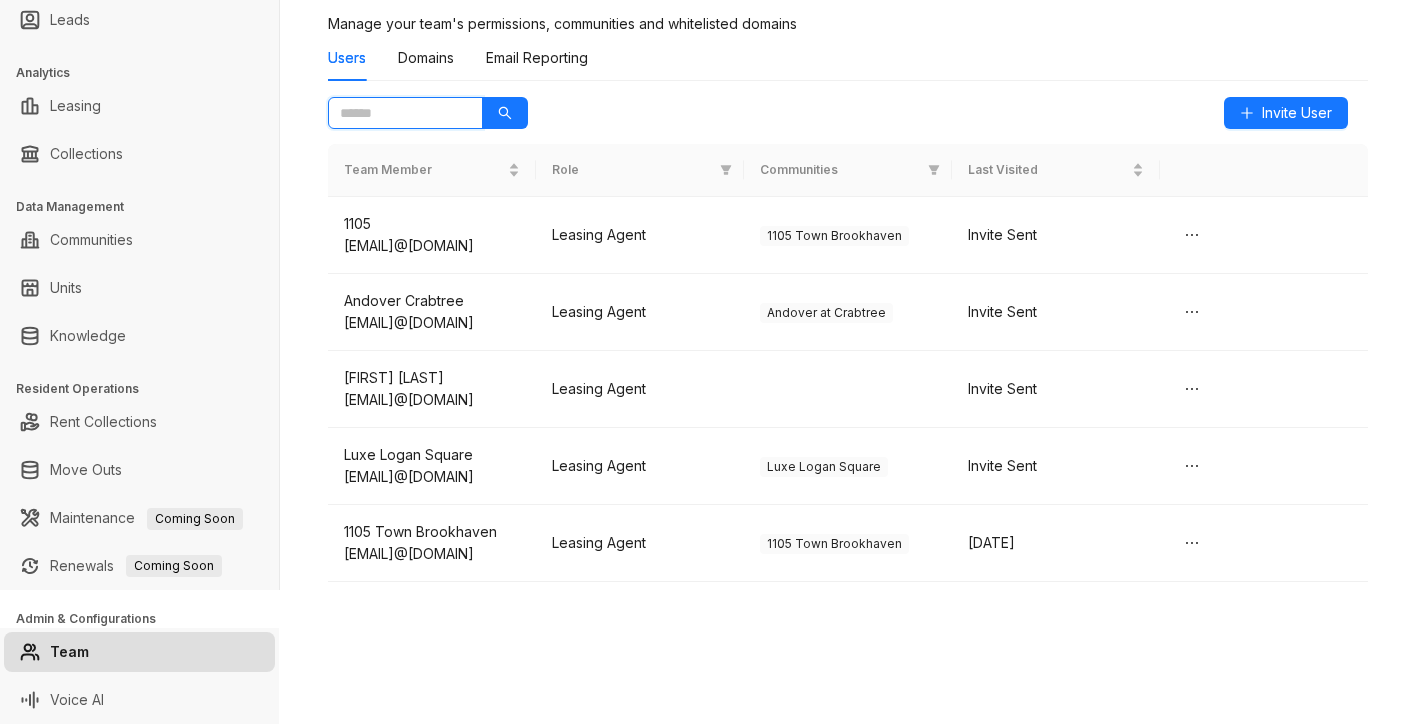 click at bounding box center [397, 113] 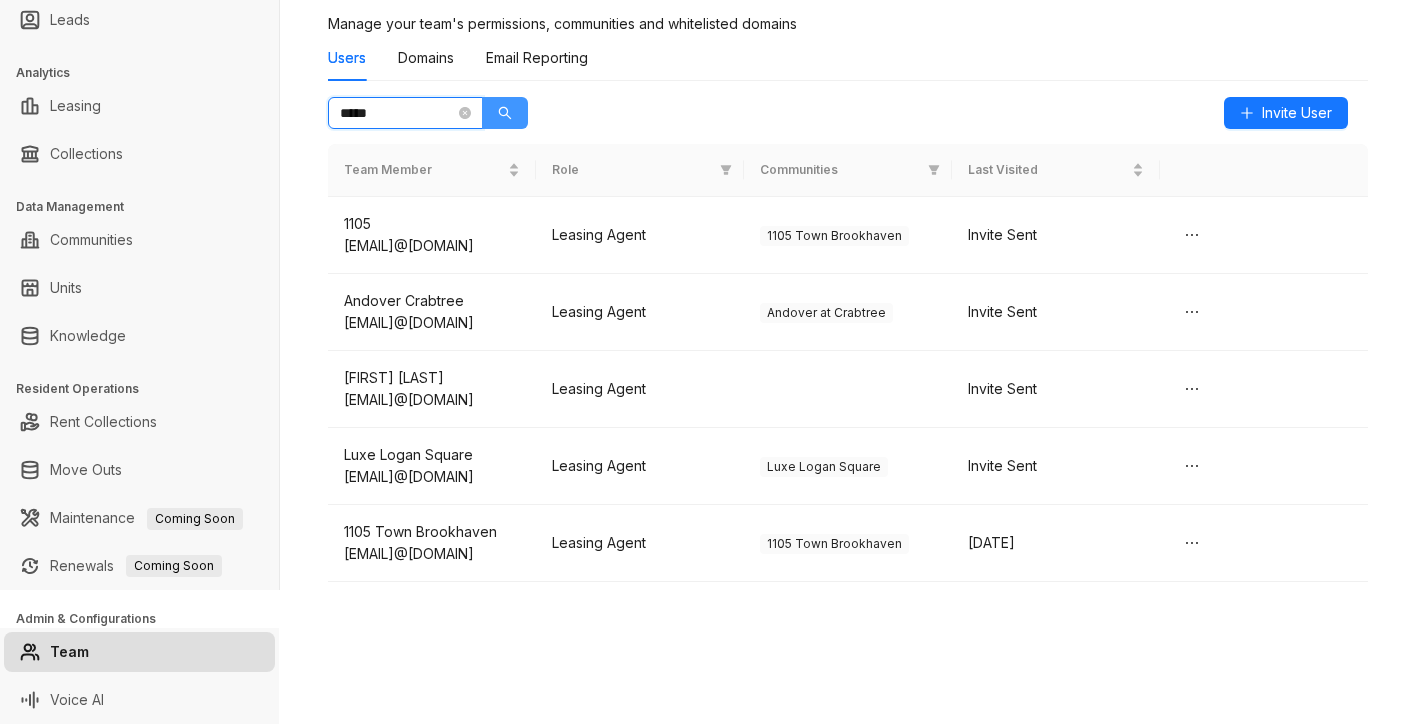click 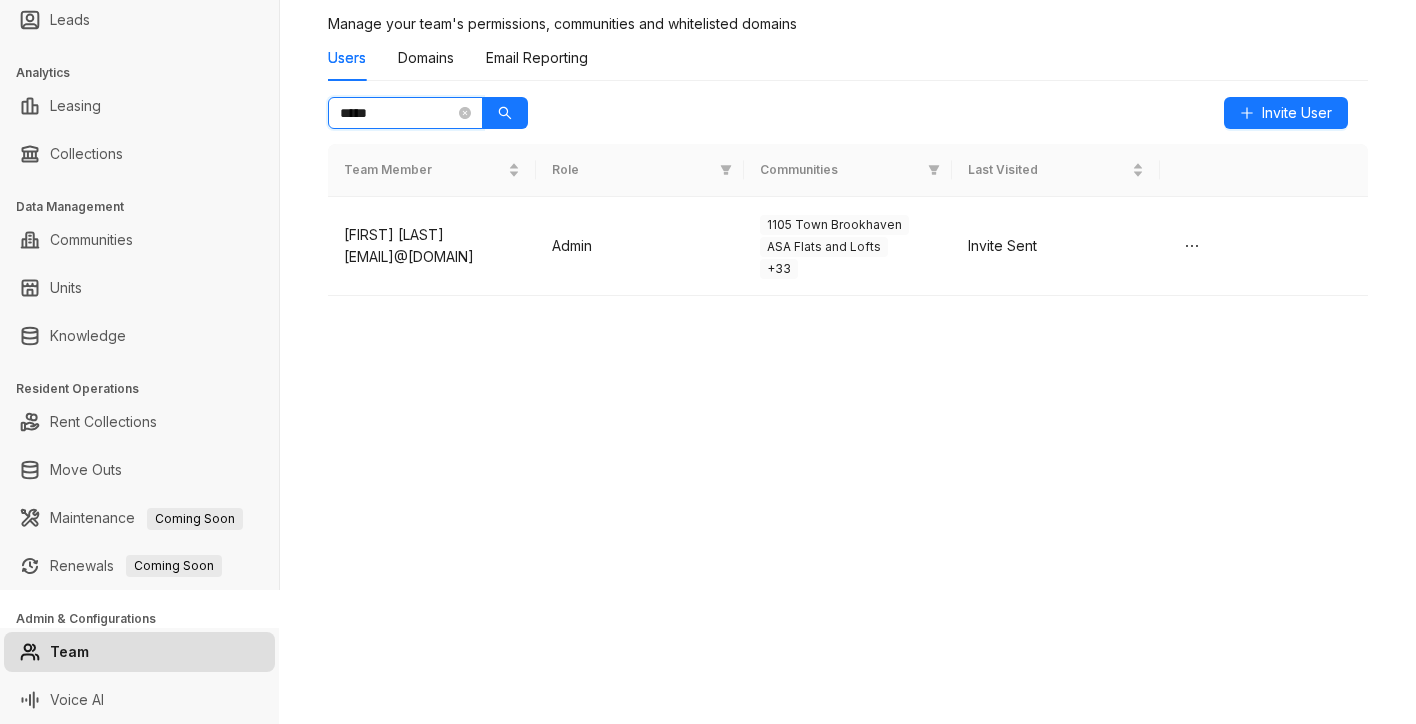 type on "*****" 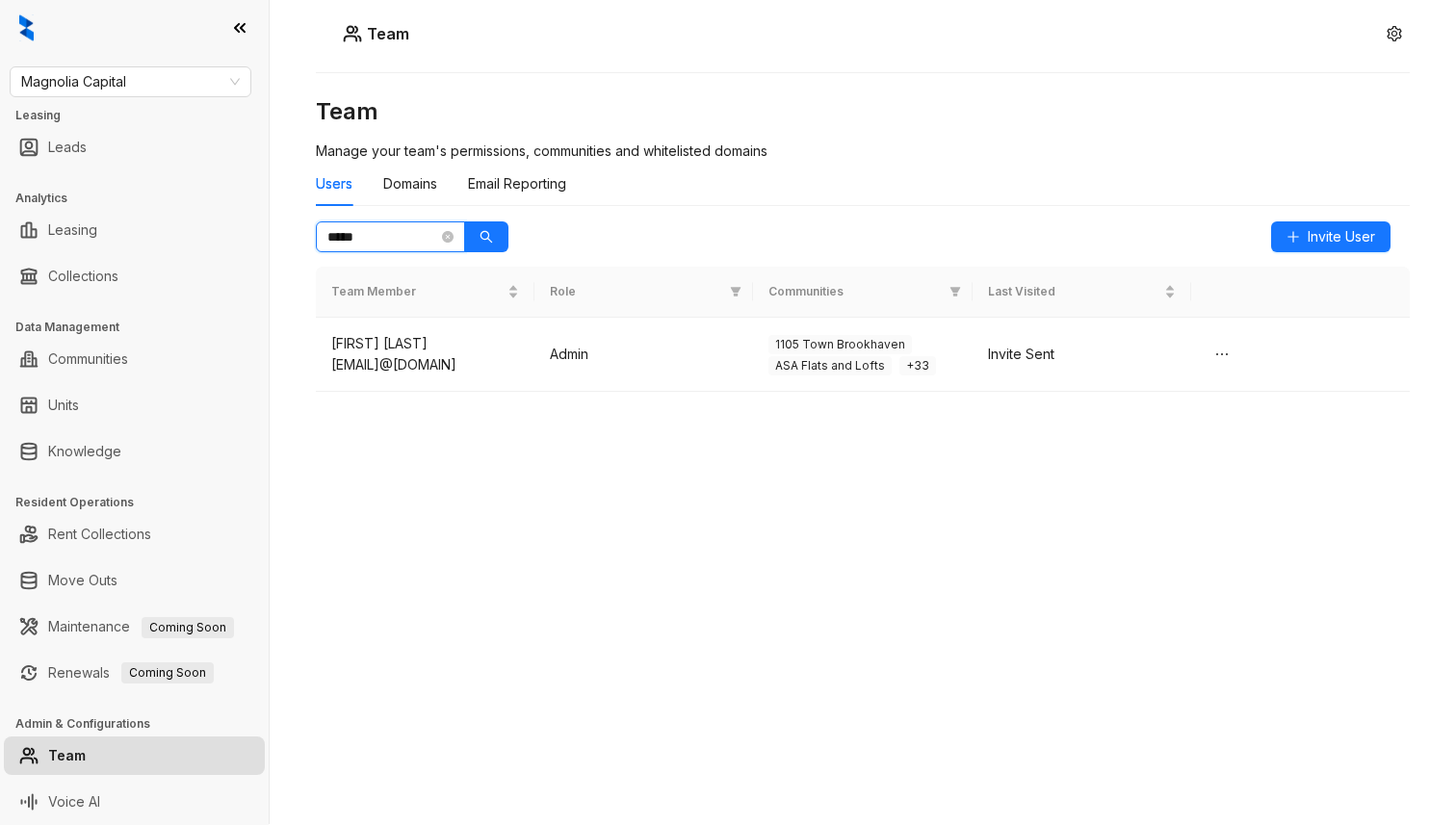 scroll, scrollTop: 1, scrollLeft: 0, axis: vertical 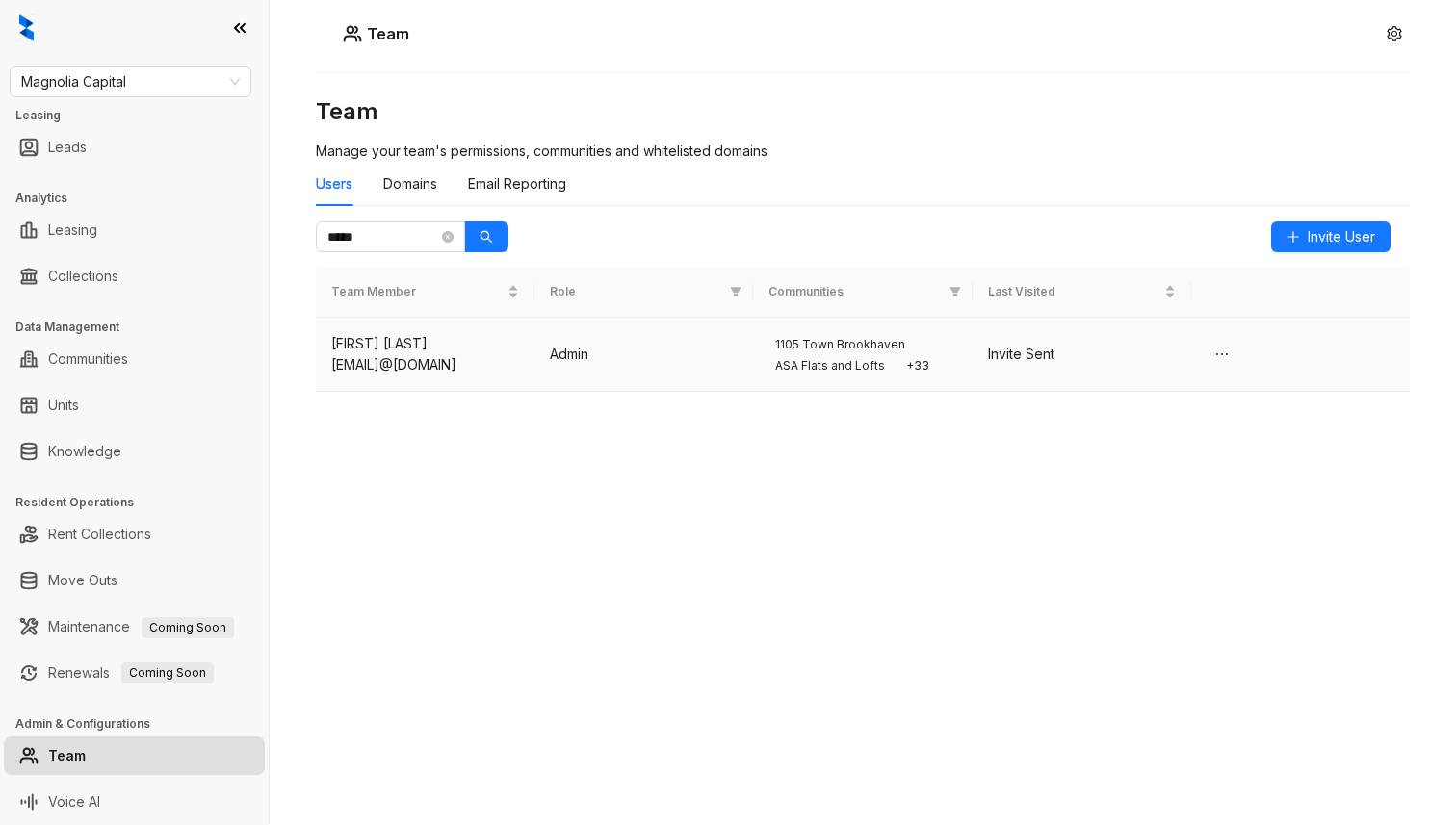 click on "Invite Sent" at bounding box center [1081, 354] 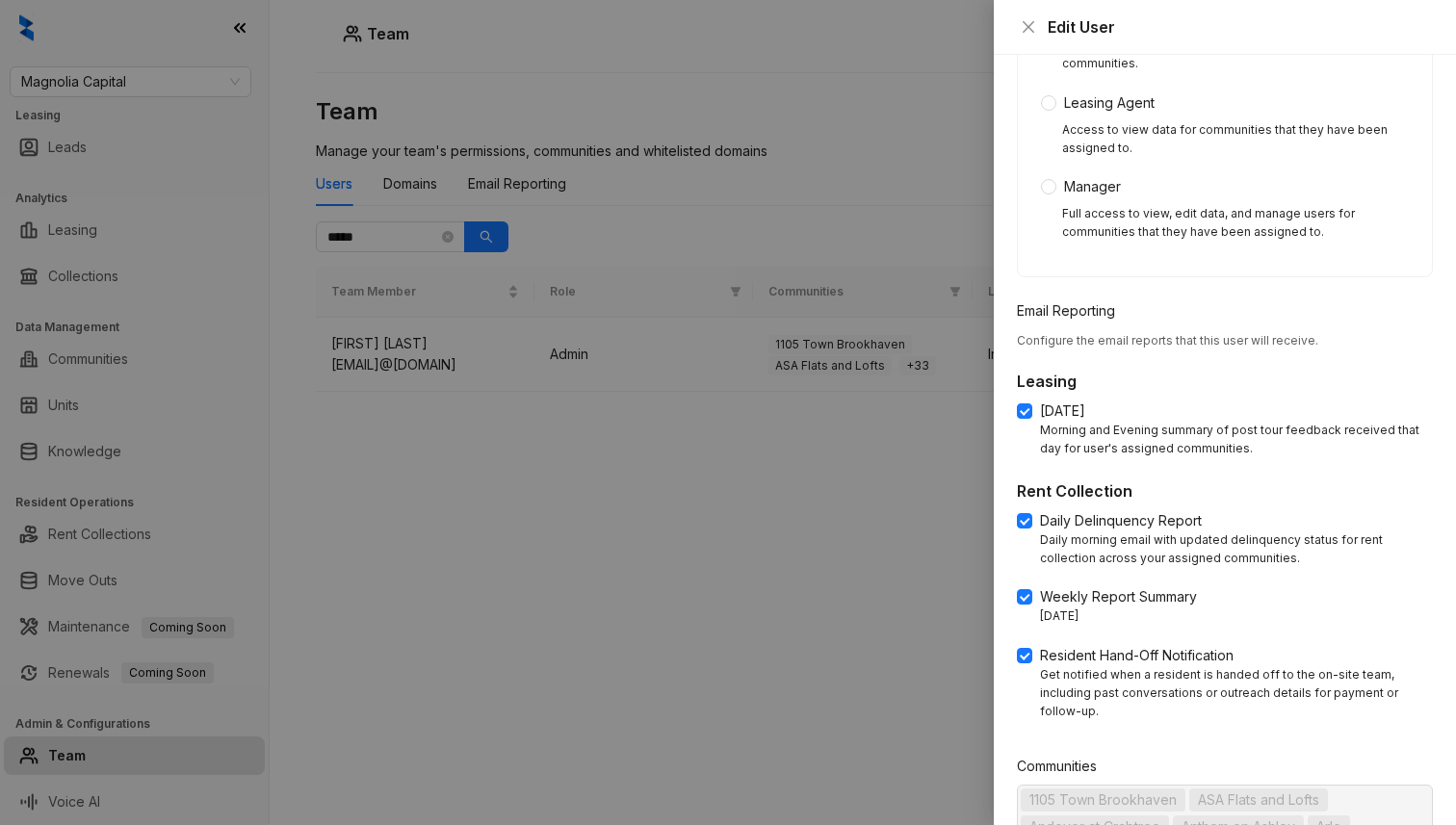 scroll, scrollTop: 818, scrollLeft: 0, axis: vertical 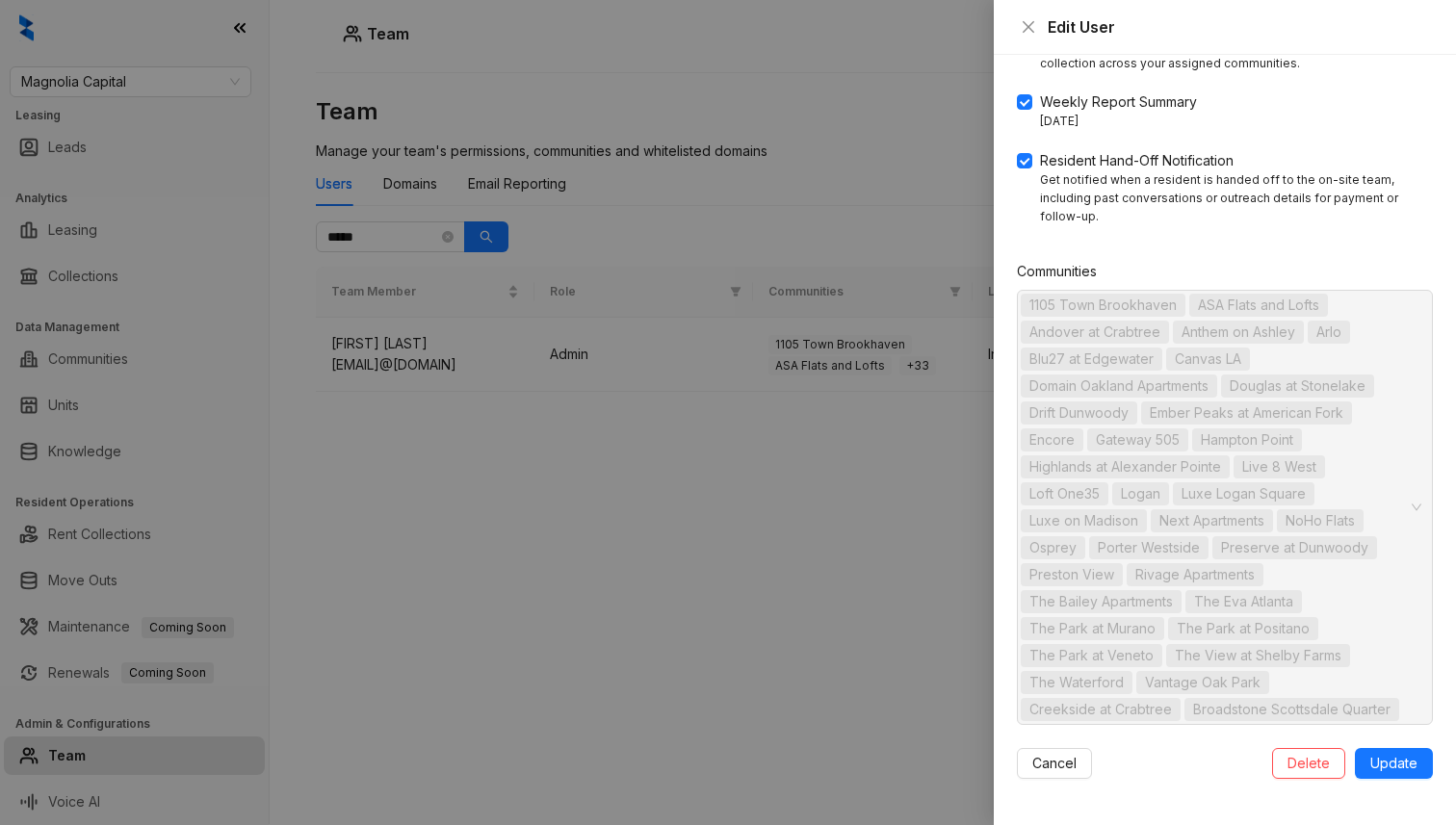 click at bounding box center (728, 412) 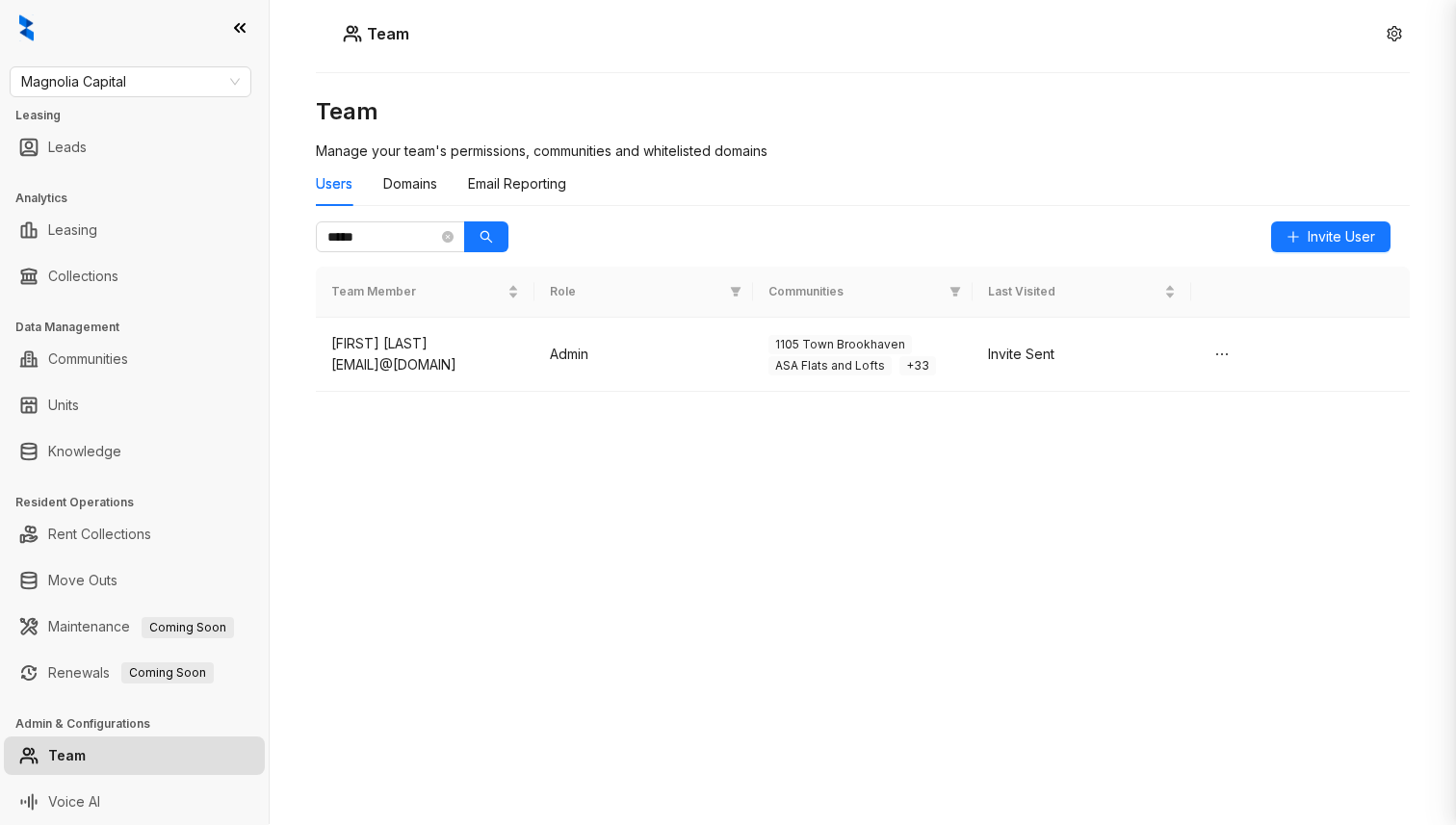scroll, scrollTop: 818, scrollLeft: 0, axis: vertical 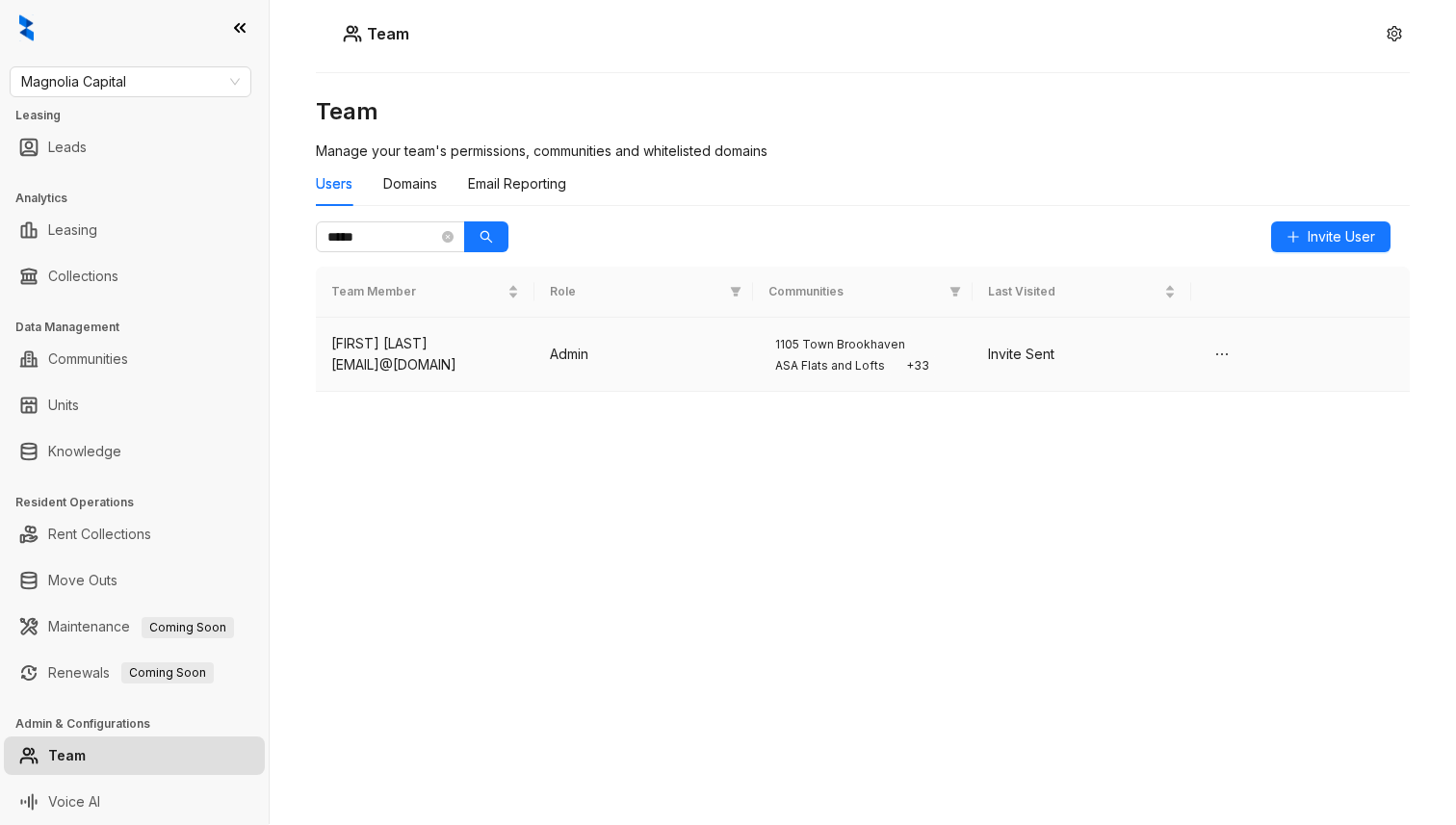 click on "shouseholder@stylresidential.com" at bounding box center (425, 365) 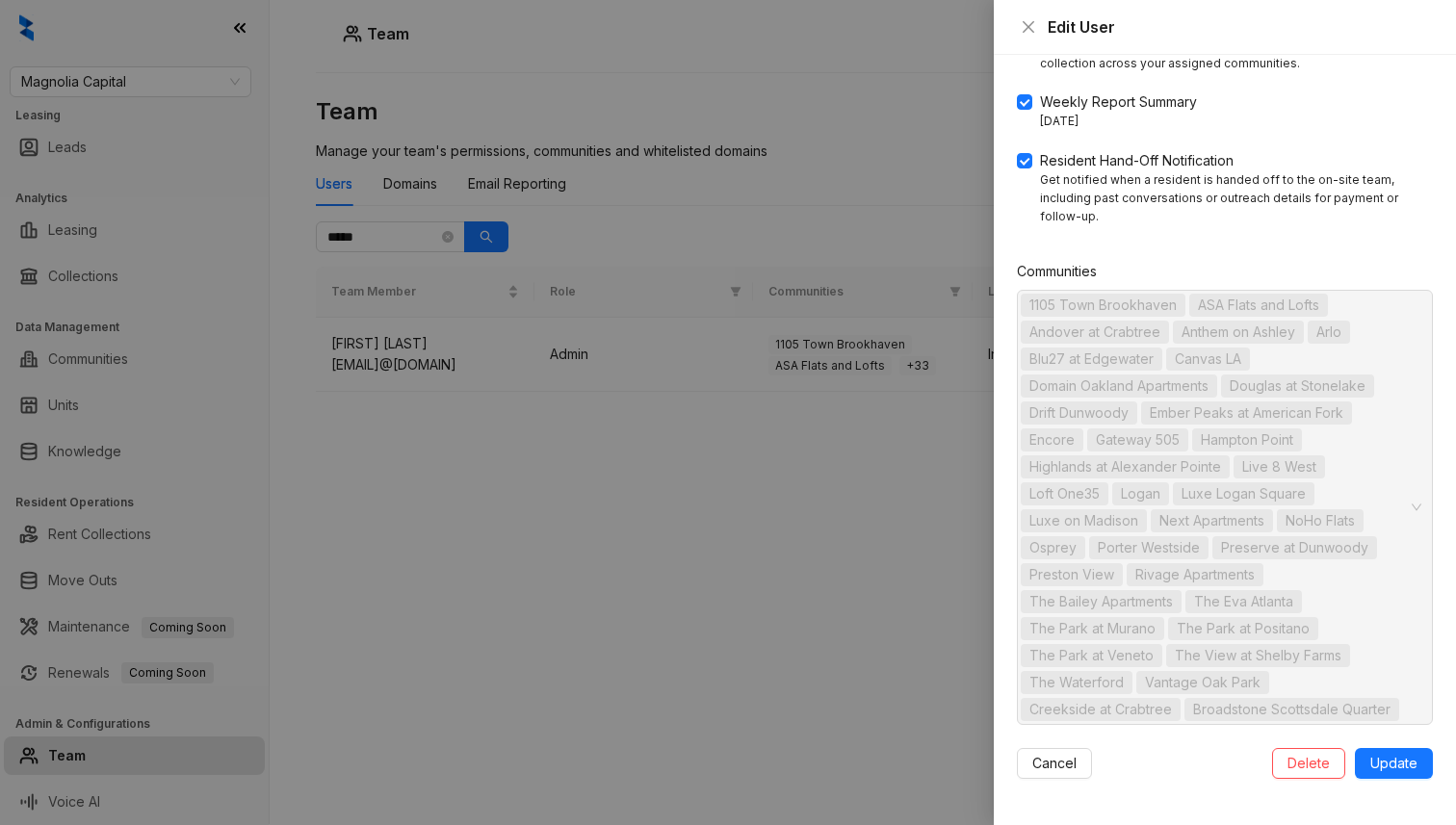 scroll, scrollTop: 0, scrollLeft: 0, axis: both 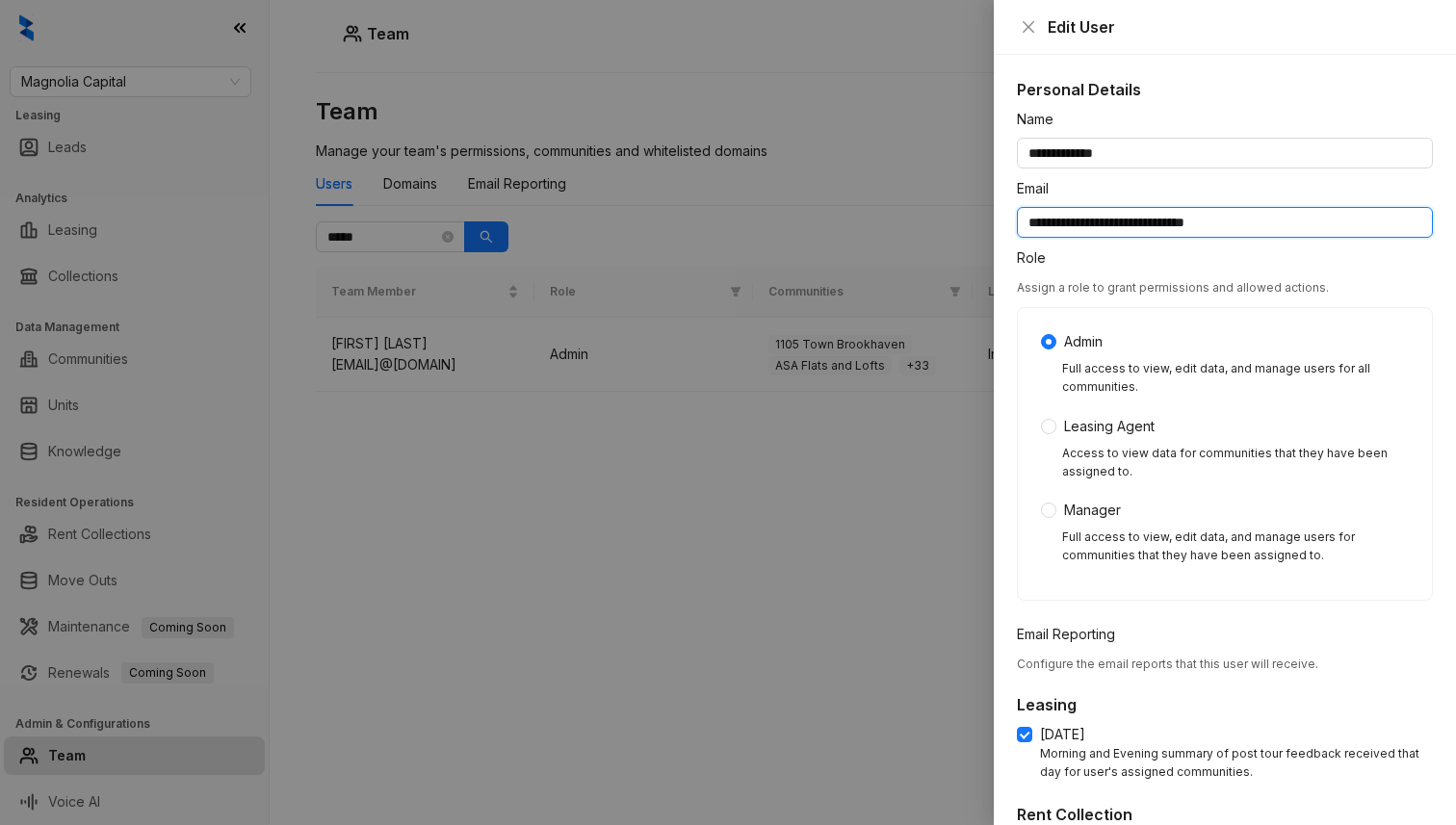 drag, startPoint x: 1259, startPoint y: 224, endPoint x: 947, endPoint y: 222, distance: 312.00641 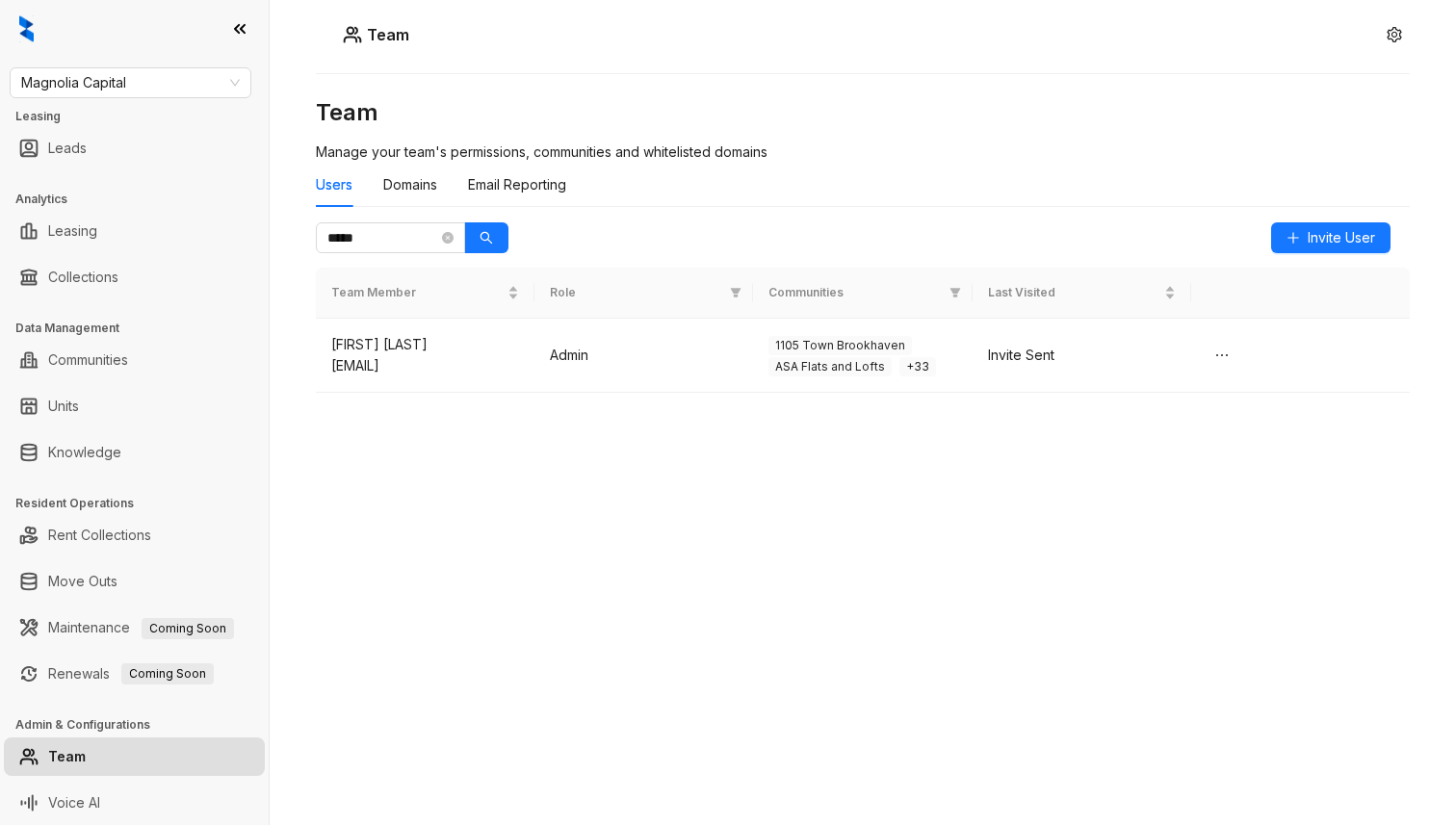 scroll, scrollTop: 0, scrollLeft: 0, axis: both 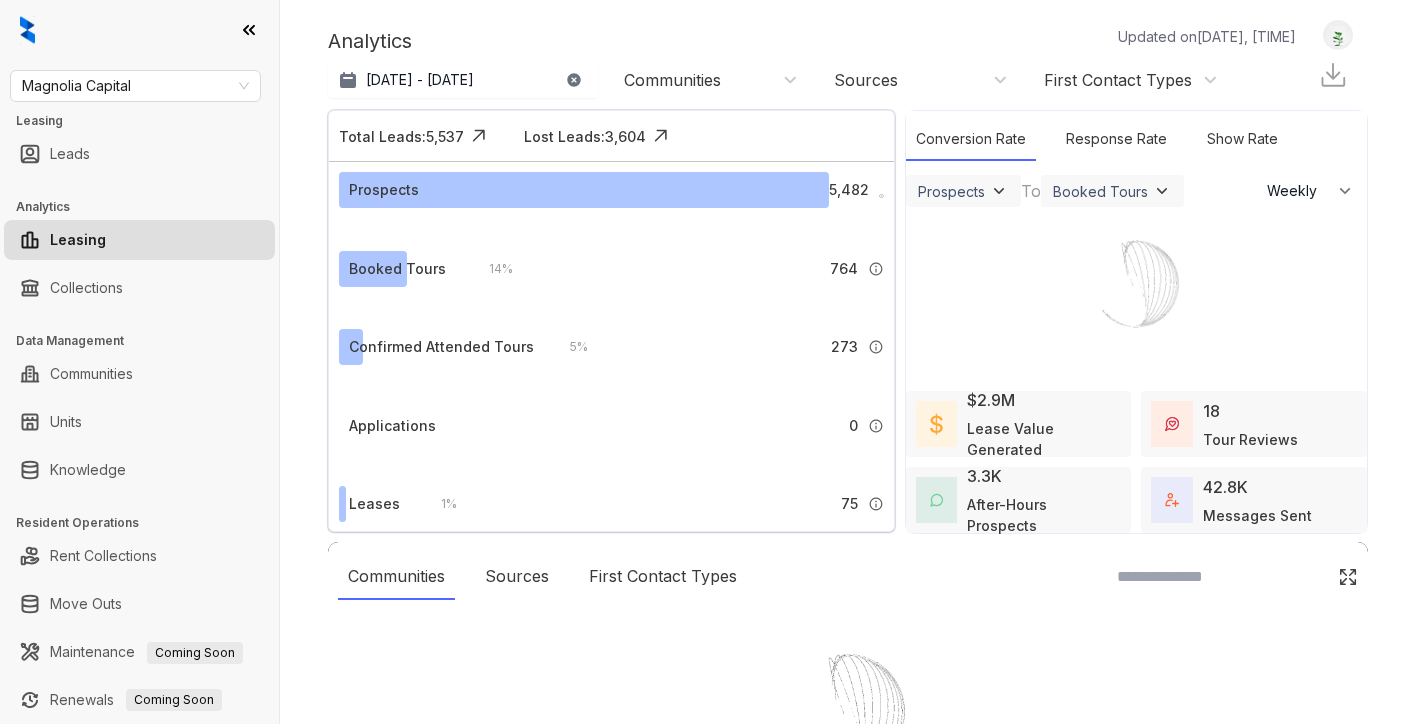 select on "******" 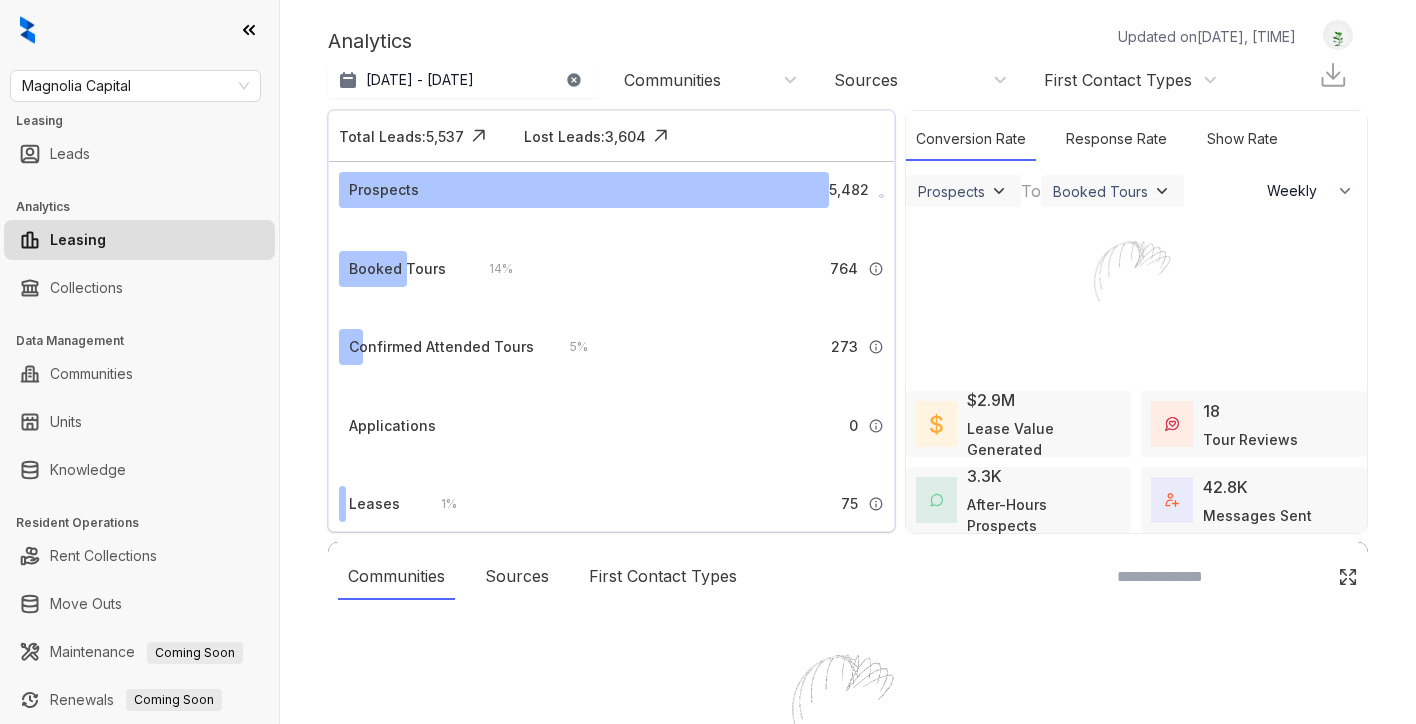 scroll, scrollTop: 0, scrollLeft: 0, axis: both 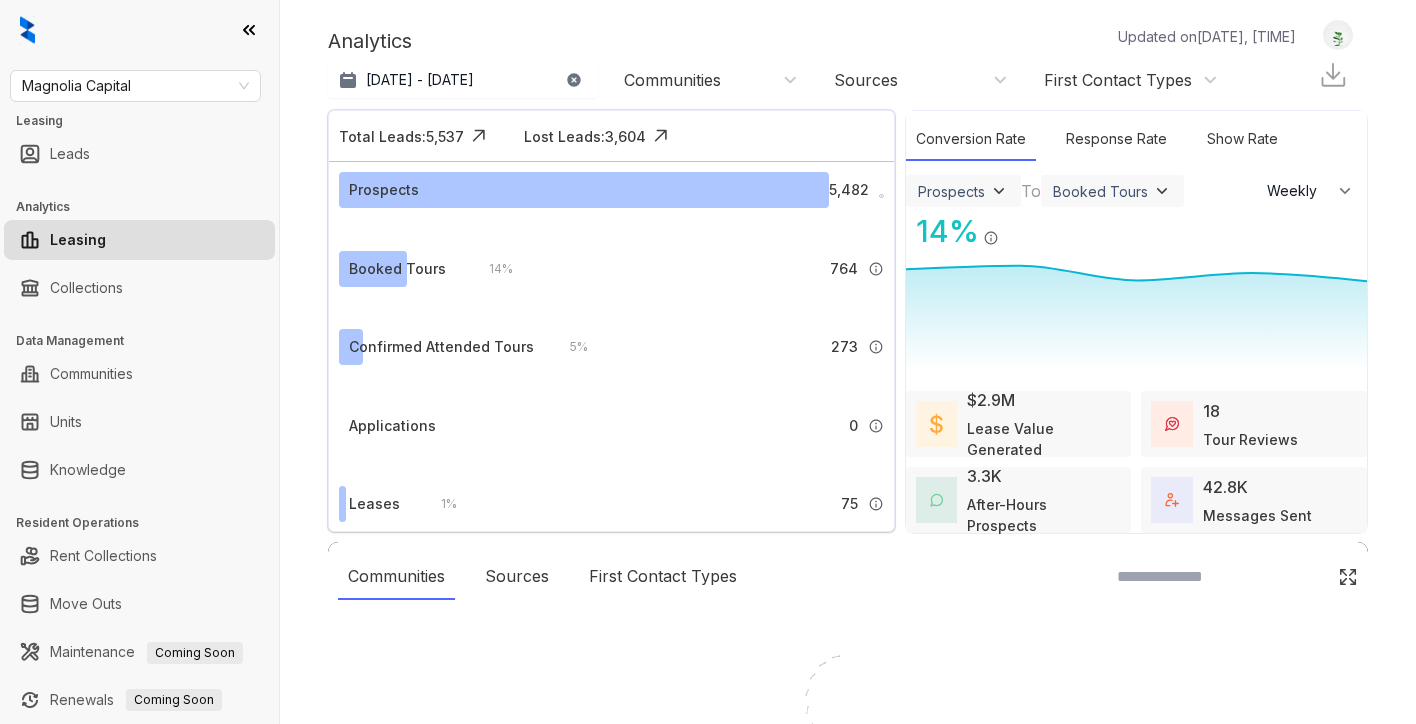 click at bounding box center [708, 362] 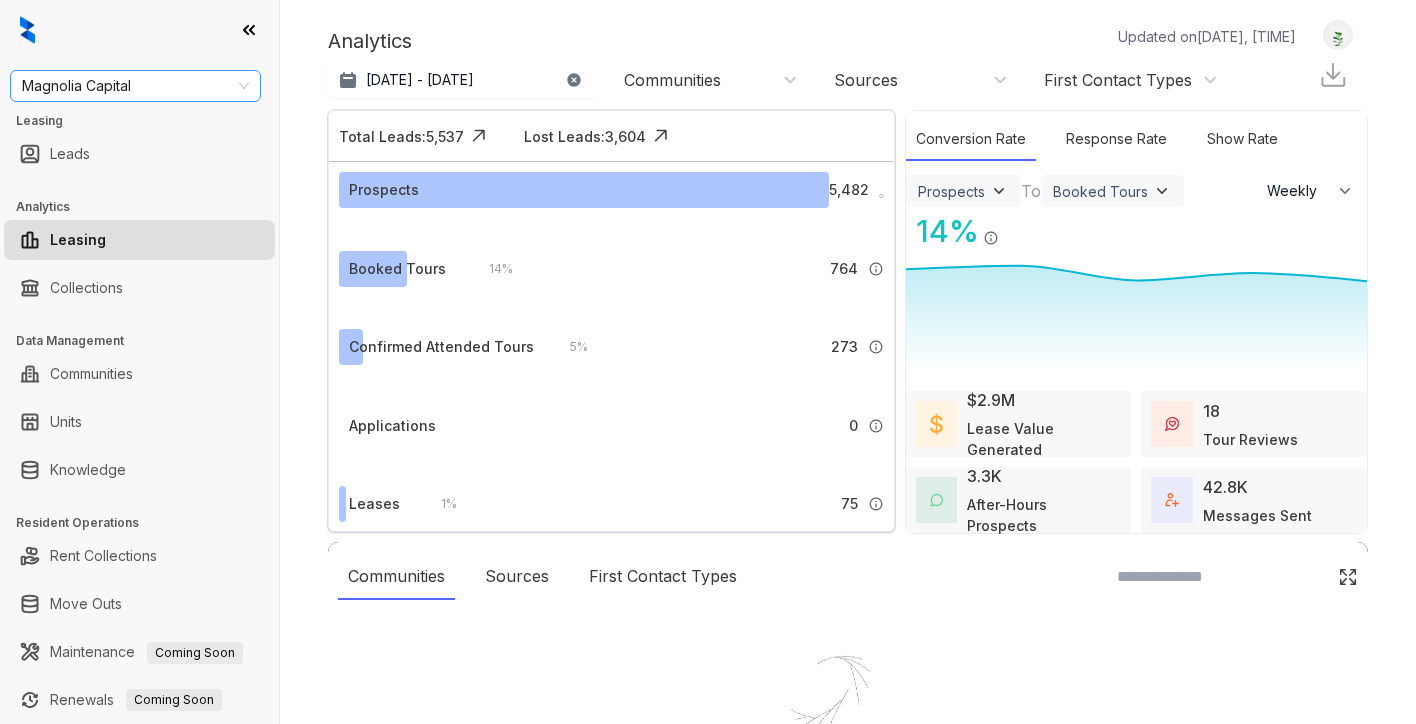 click on "Magnolia Capital" at bounding box center (135, 86) 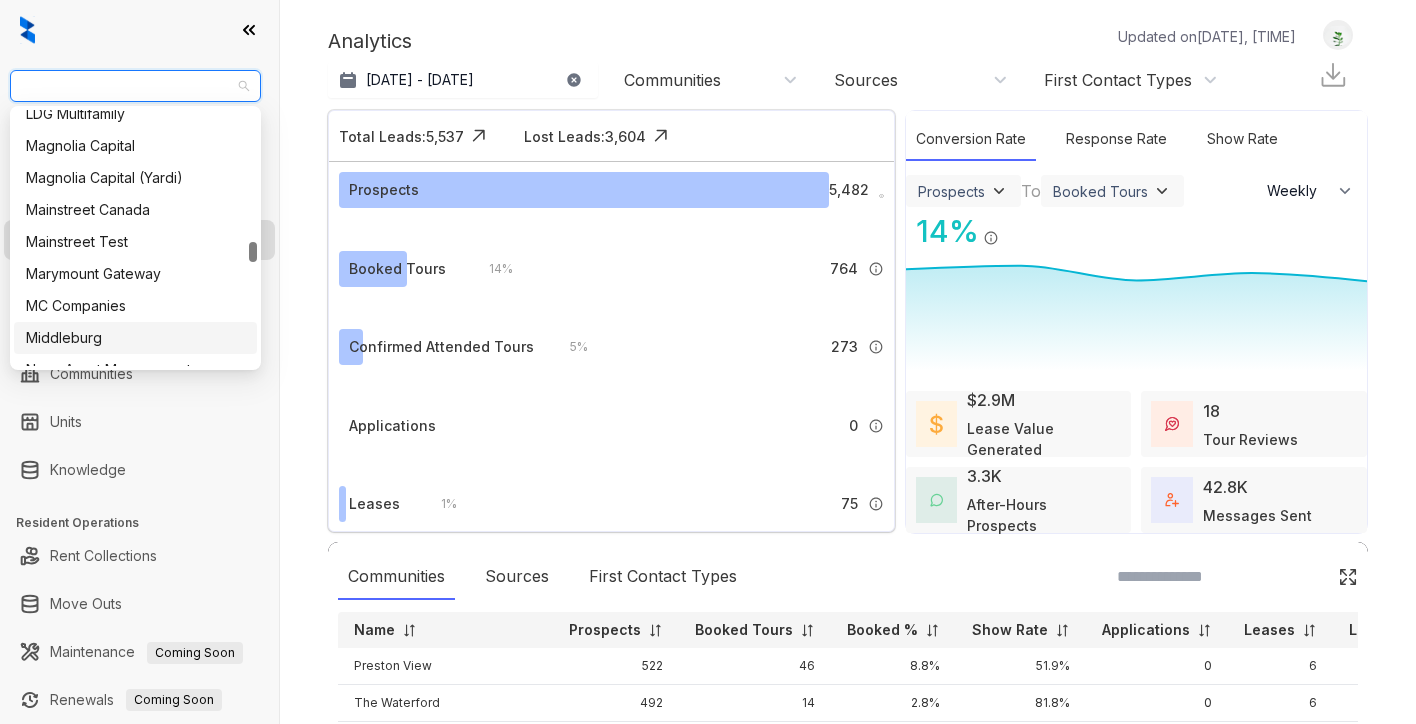 scroll, scrollTop: 1662, scrollLeft: 0, axis: vertical 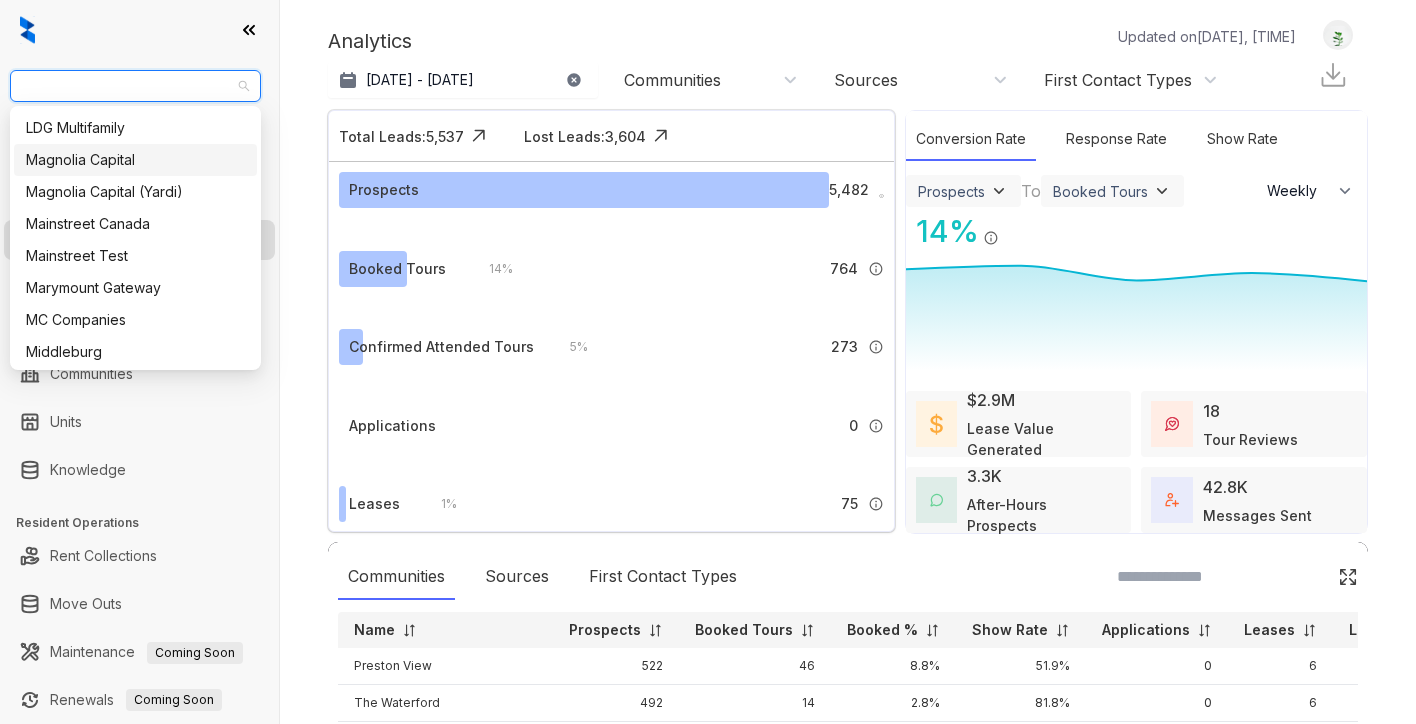 click on "Magnolia Capital" at bounding box center [135, 160] 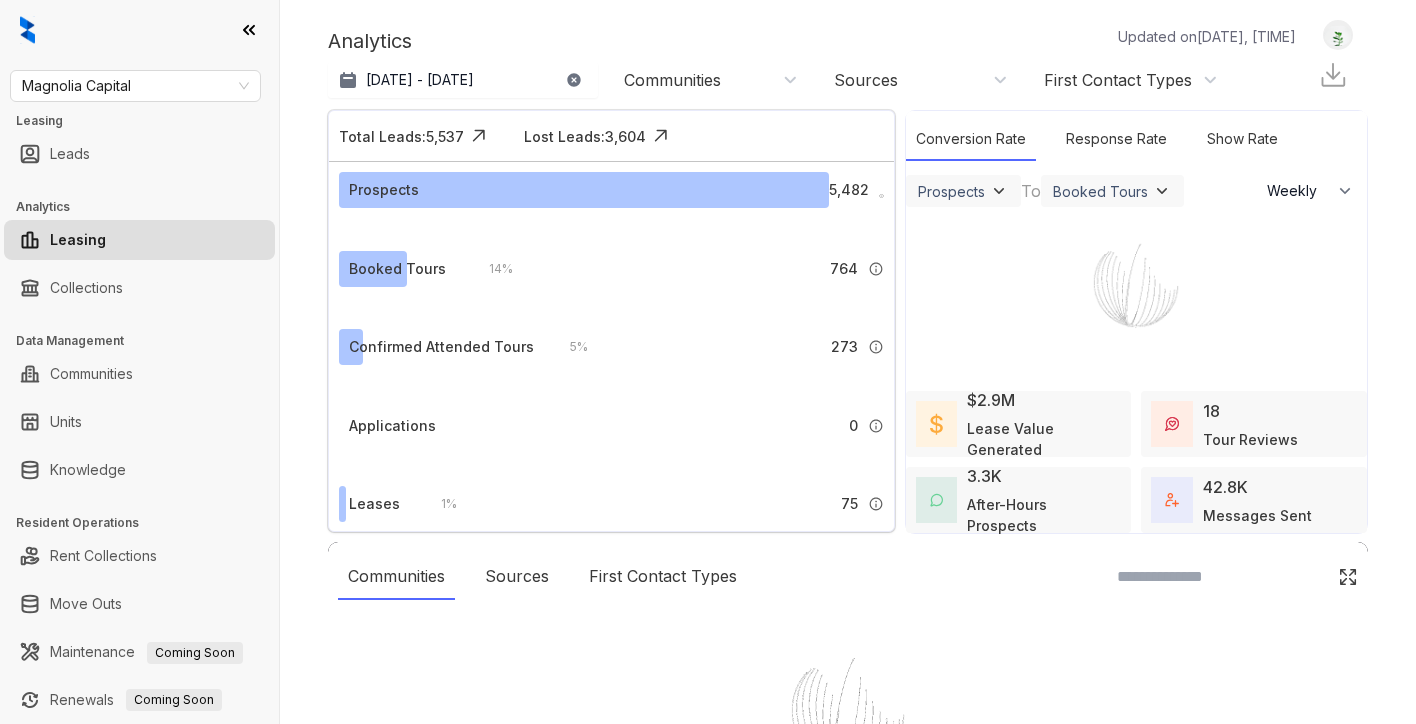 select on "******" 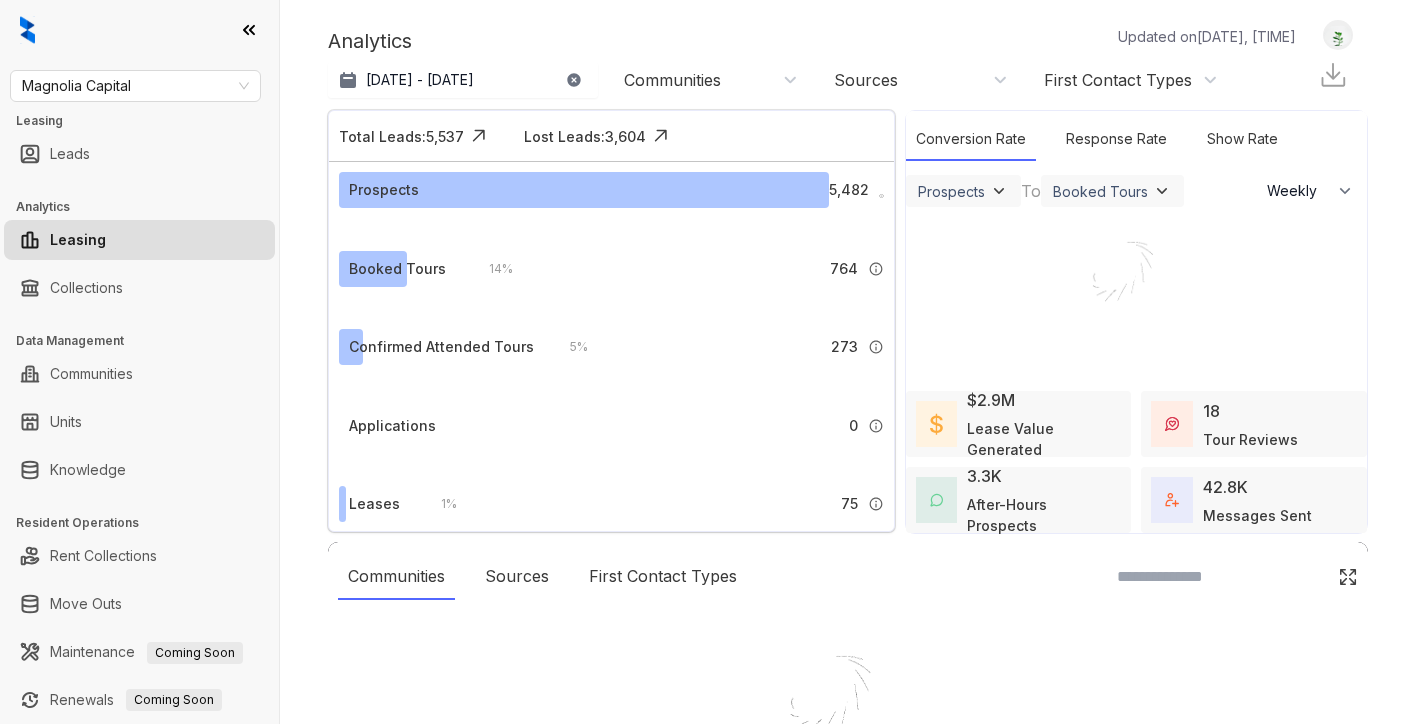 scroll, scrollTop: 0, scrollLeft: 0, axis: both 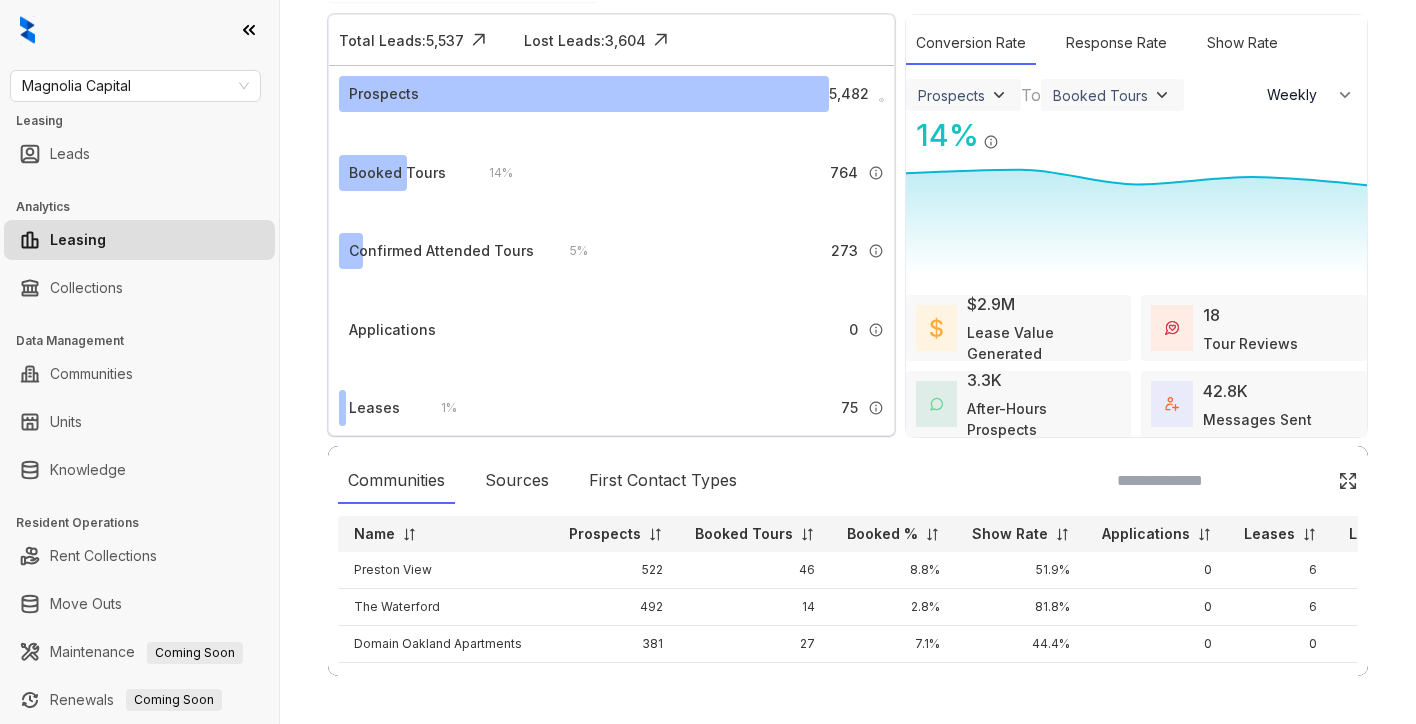 click on "Magnolia Capital Leasing Leads Analytics Leasing Collections Data Management Communities Units Knowledge Resident Operations Rent Collections Move Outs Maintenance Coming Soon Renewals Coming Soon Admin & Configurations Team Voice AI" at bounding box center (139, 362) 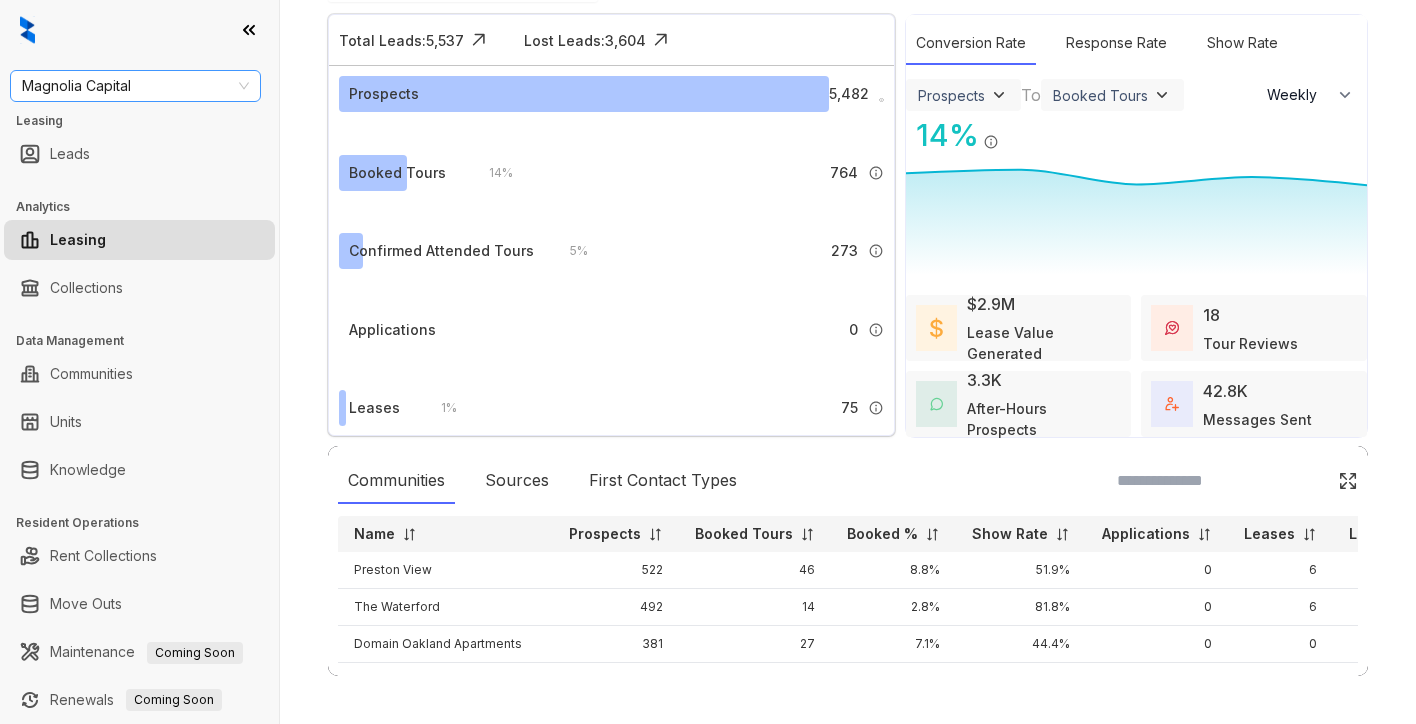 click on "Magnolia Capital" at bounding box center (135, 86) 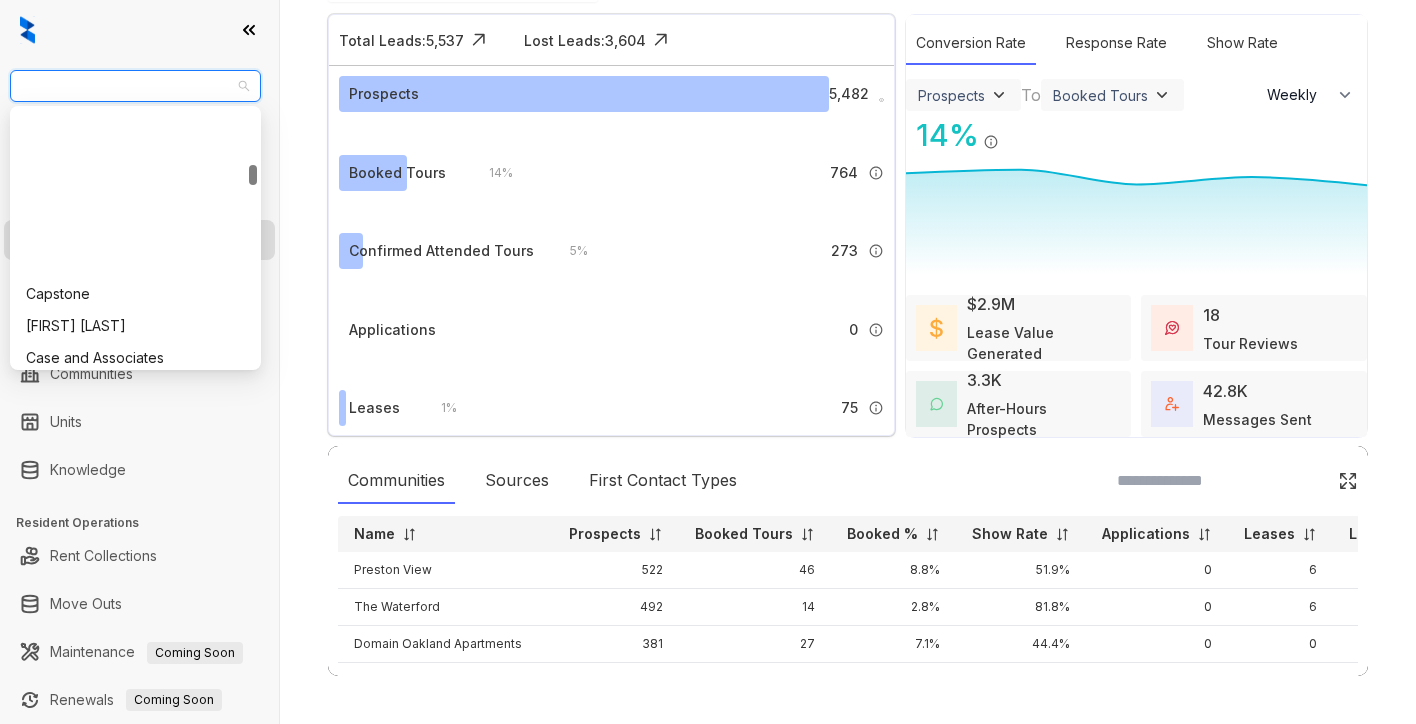 scroll, scrollTop: 427, scrollLeft: 0, axis: vertical 